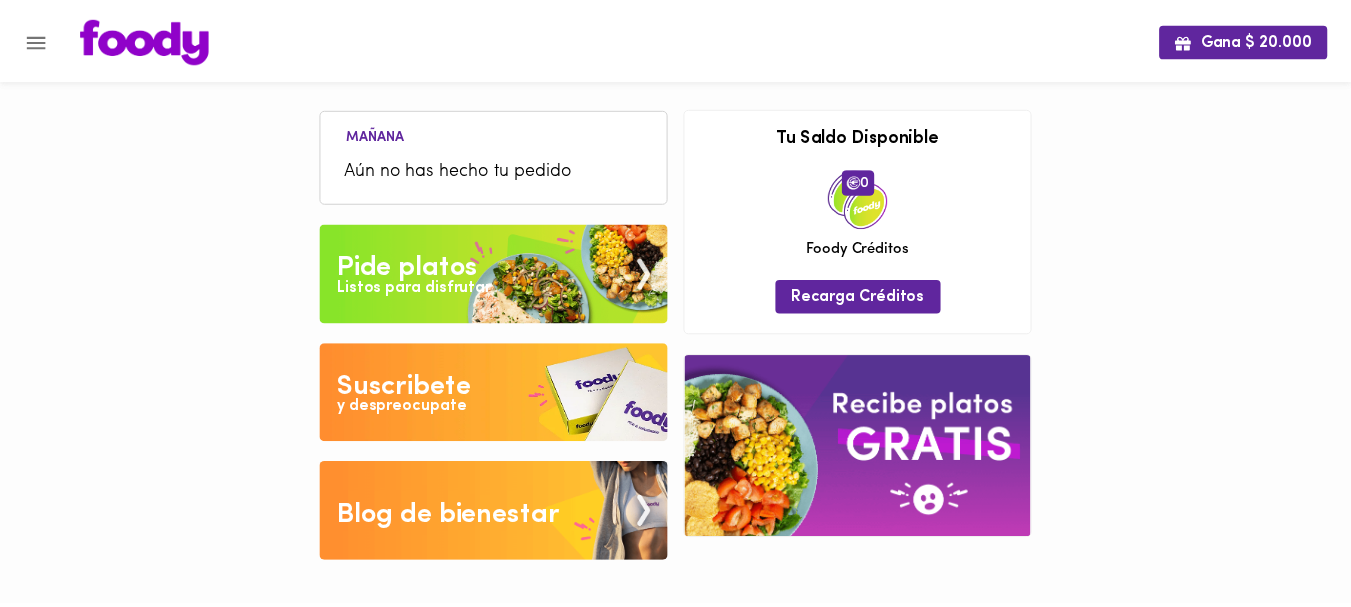 scroll, scrollTop: 0, scrollLeft: 0, axis: both 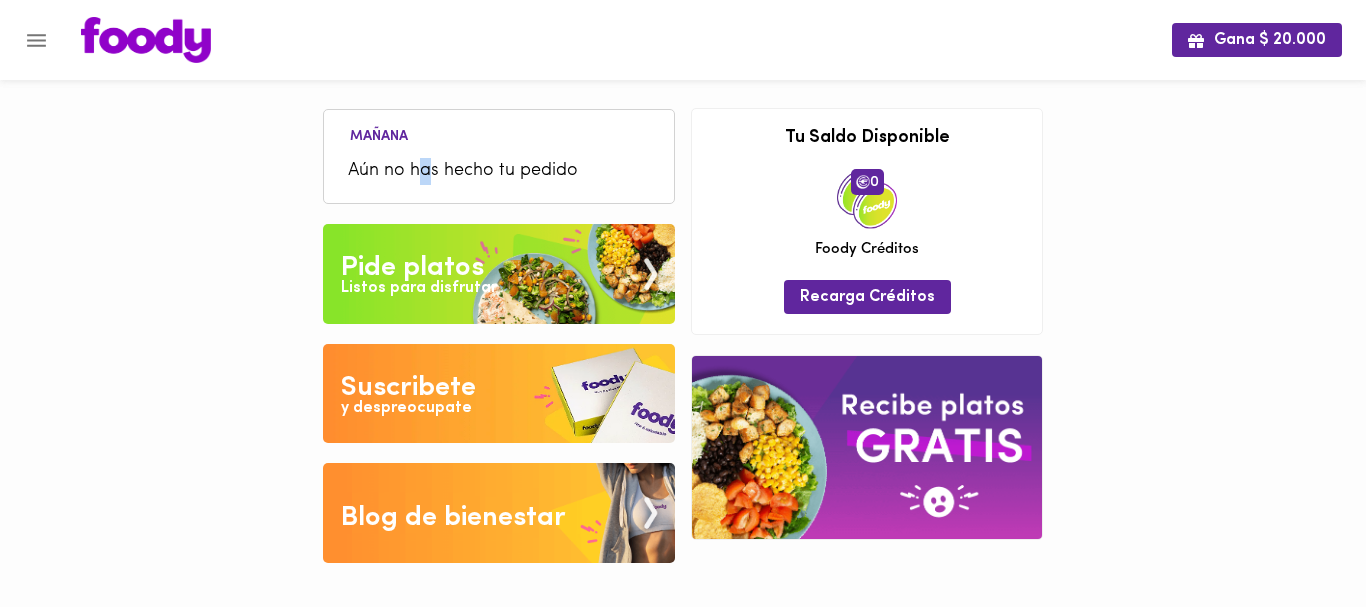 click on "Aún no has hecho tu pedido" at bounding box center [499, 171] 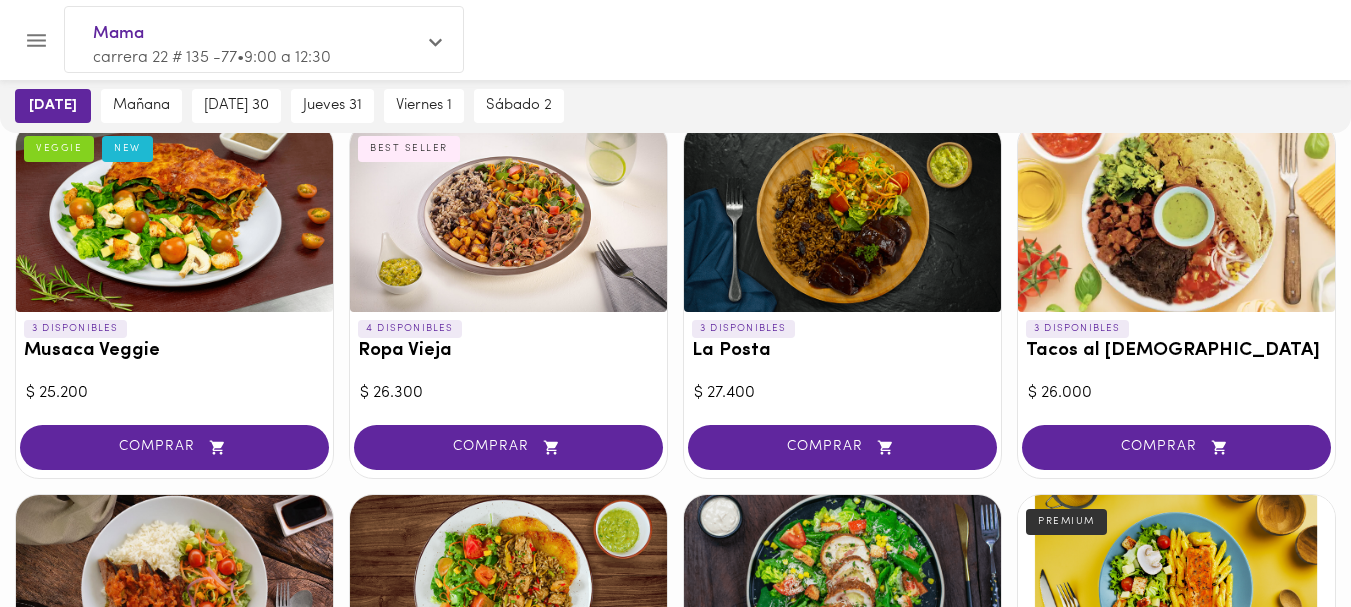 scroll, scrollTop: 530, scrollLeft: 0, axis: vertical 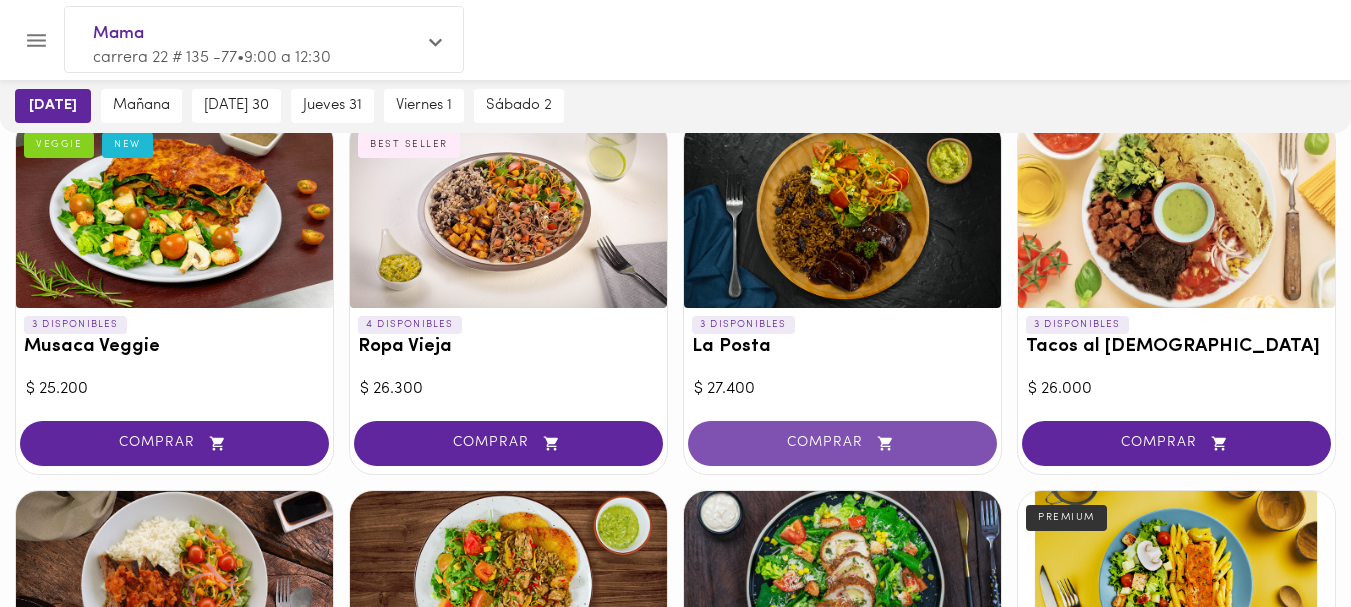 click on "COMPRAR" at bounding box center [842, 443] 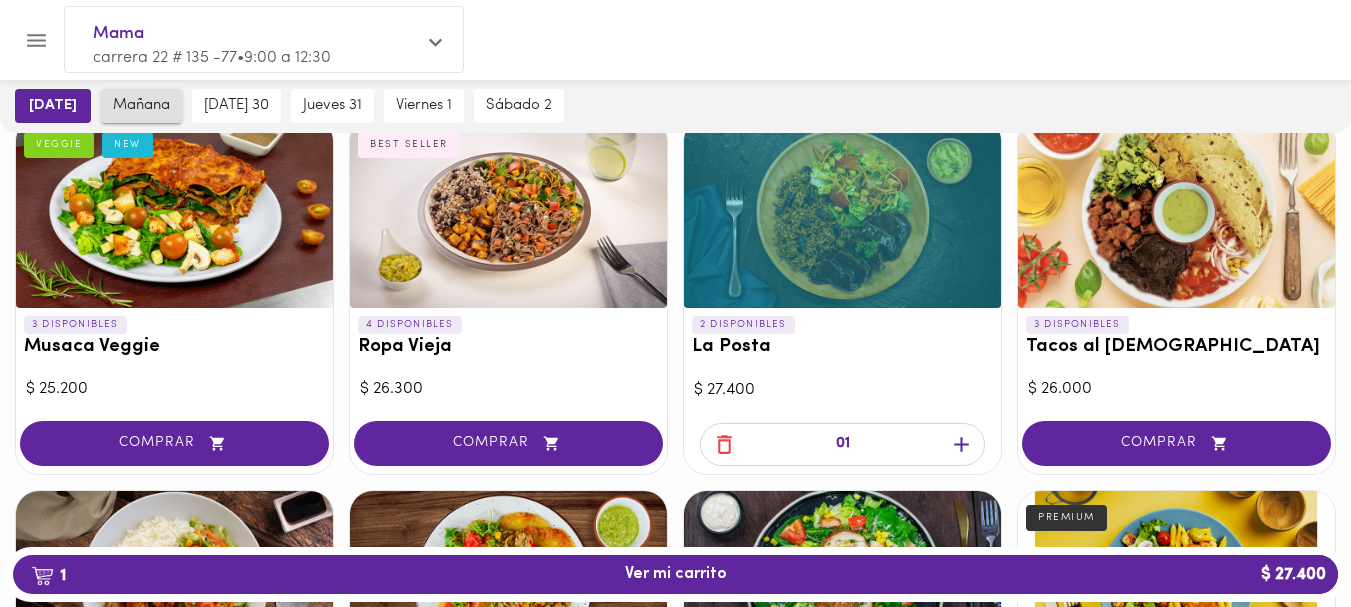 click on "mañana" at bounding box center [141, 106] 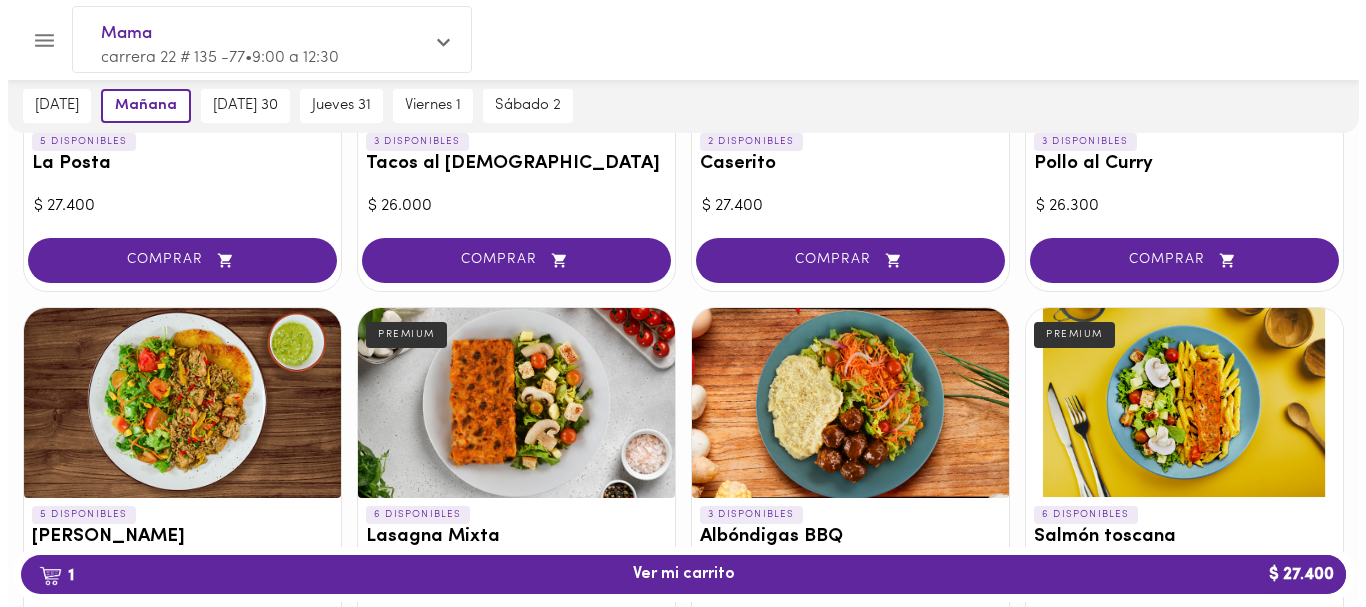 scroll, scrollTop: 1125, scrollLeft: 0, axis: vertical 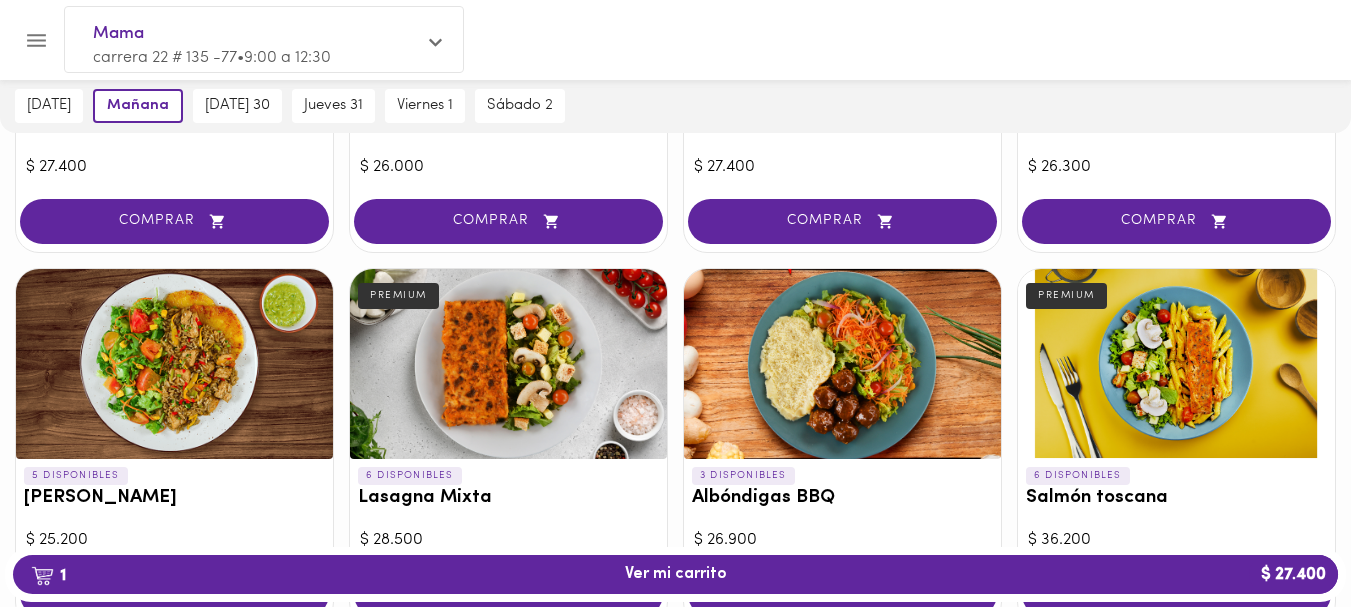 click at bounding box center [174, 364] 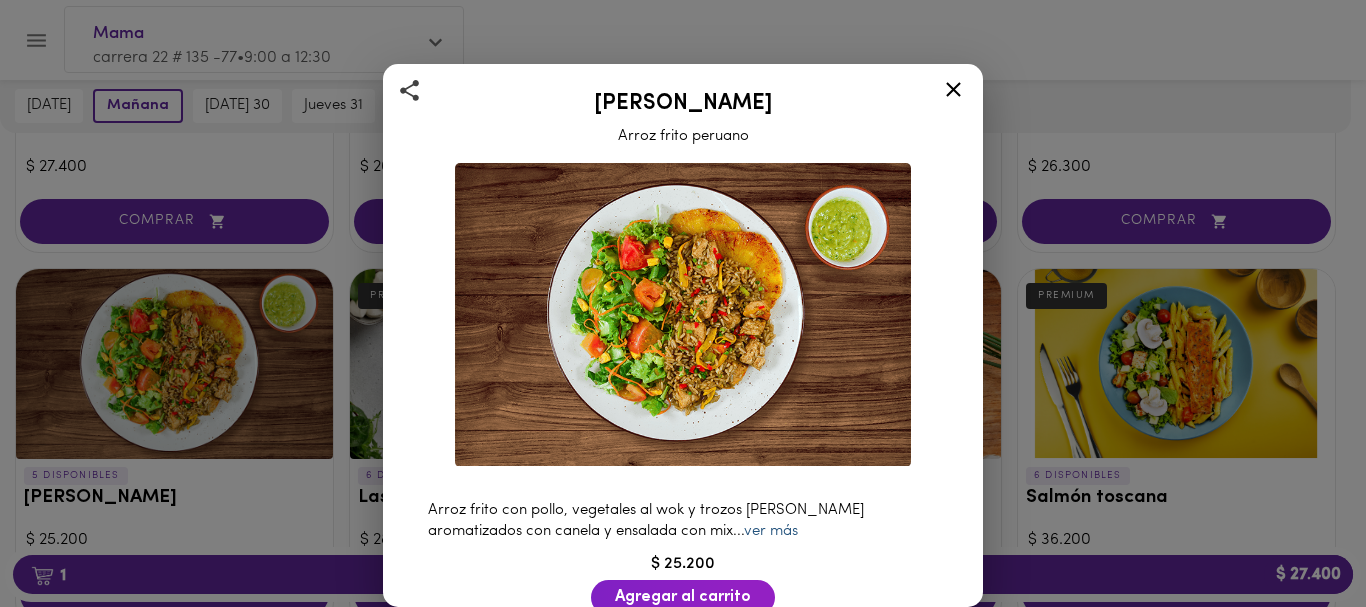click on "ver más" at bounding box center [771, 531] 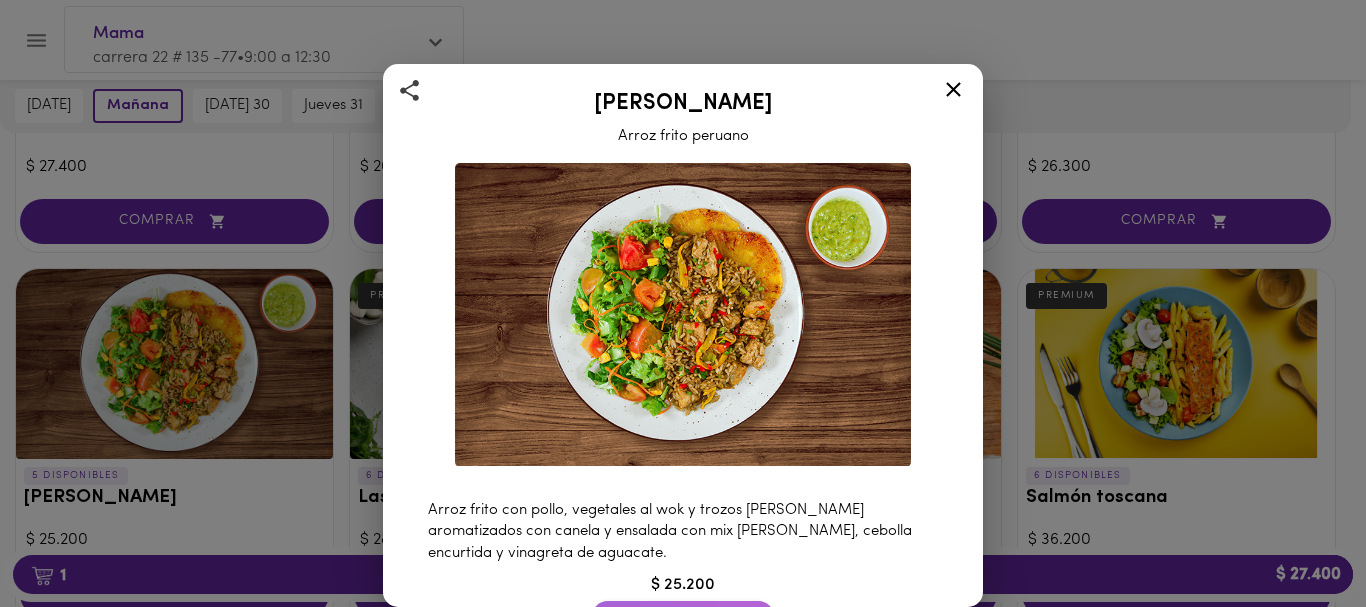 click on "Agregar al carrito" at bounding box center (683, 618) 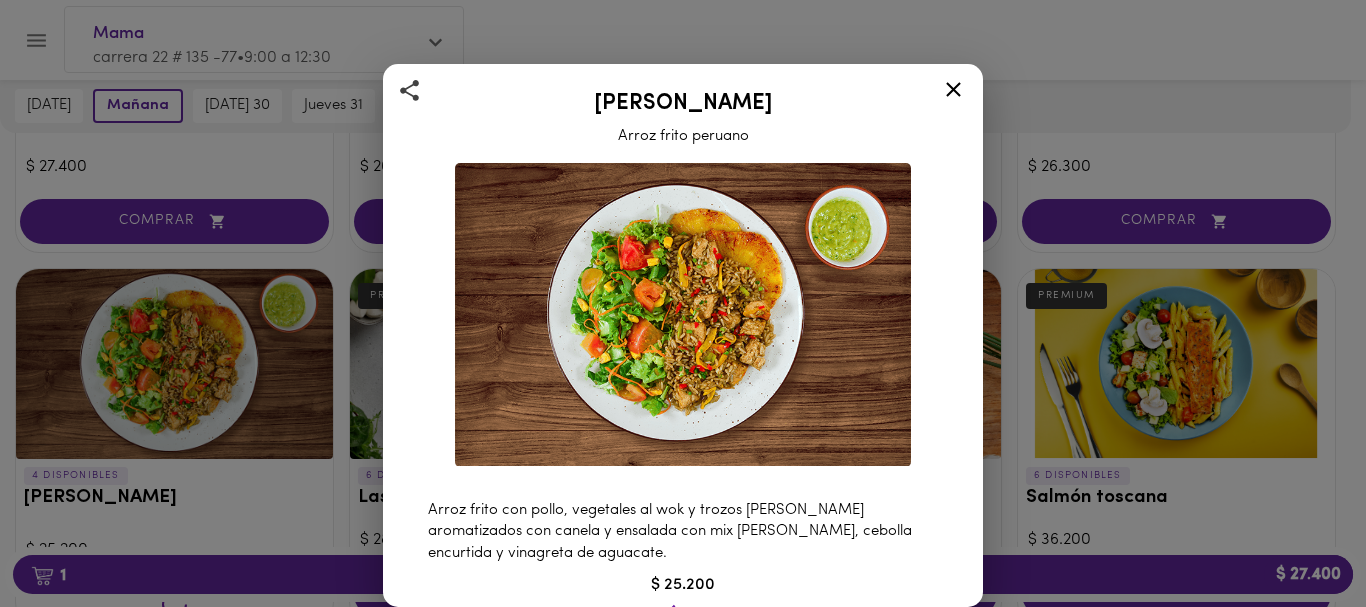 scroll, scrollTop: 1126, scrollLeft: 0, axis: vertical 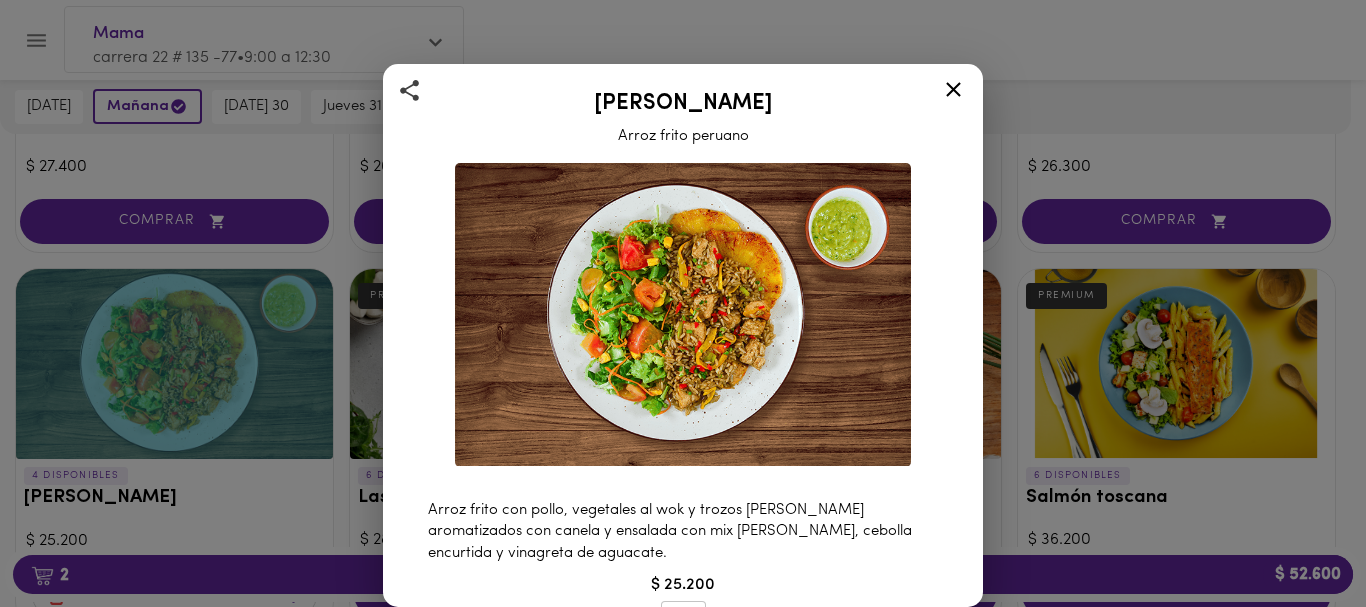 click on "[PERSON_NAME] frito peruano Arroz frito con pollo, vegetales al wok y trozos [PERSON_NAME] aromatizados con canela y ensalada con mix [PERSON_NAME], cebolla encurtida y vinagreta de aguacate. $ 25.200 1 705 Calorías 26.5 grs Proteína 123.8 grs Carbs 11.5 grs Grasa 444.7 Sodio Ingredientes Arroz blanco, Pollo al horno, Salsa de soya, Miel de abejas, Sal, Zucchini, Cebolla larga, Cebollín, ...  ver más Contiene:   Soya, [PERSON_NAME], Procesado en conjunto con frutos secos." at bounding box center [683, 303] 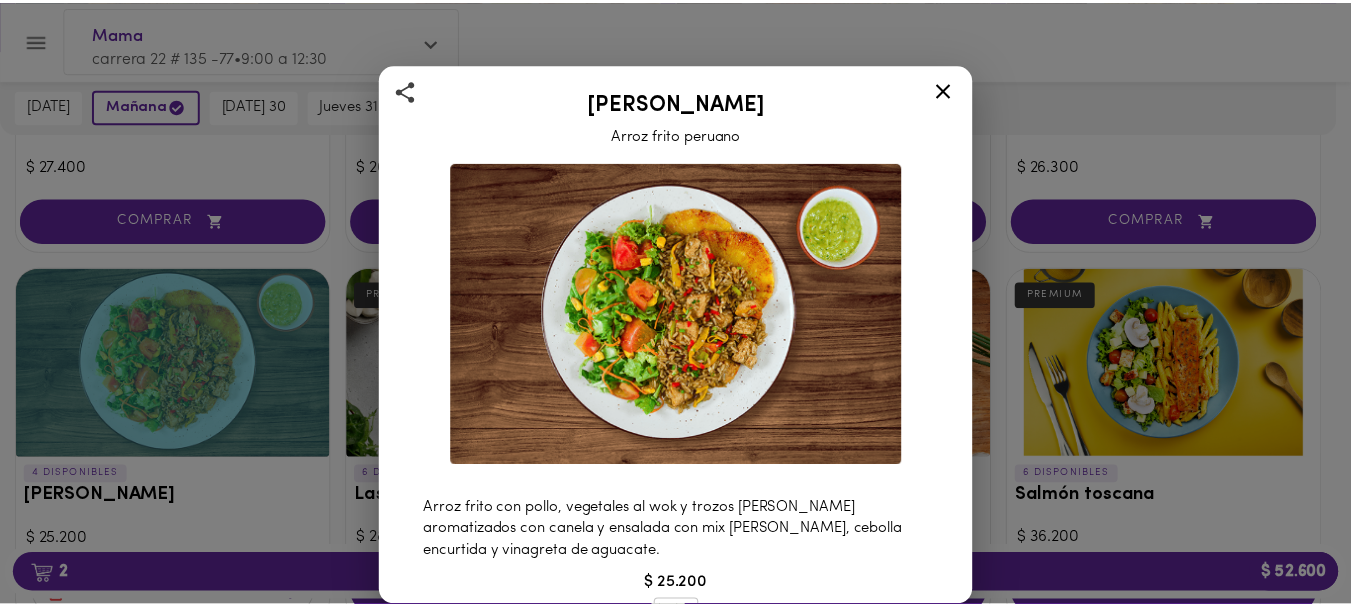 scroll, scrollTop: 1125, scrollLeft: 0, axis: vertical 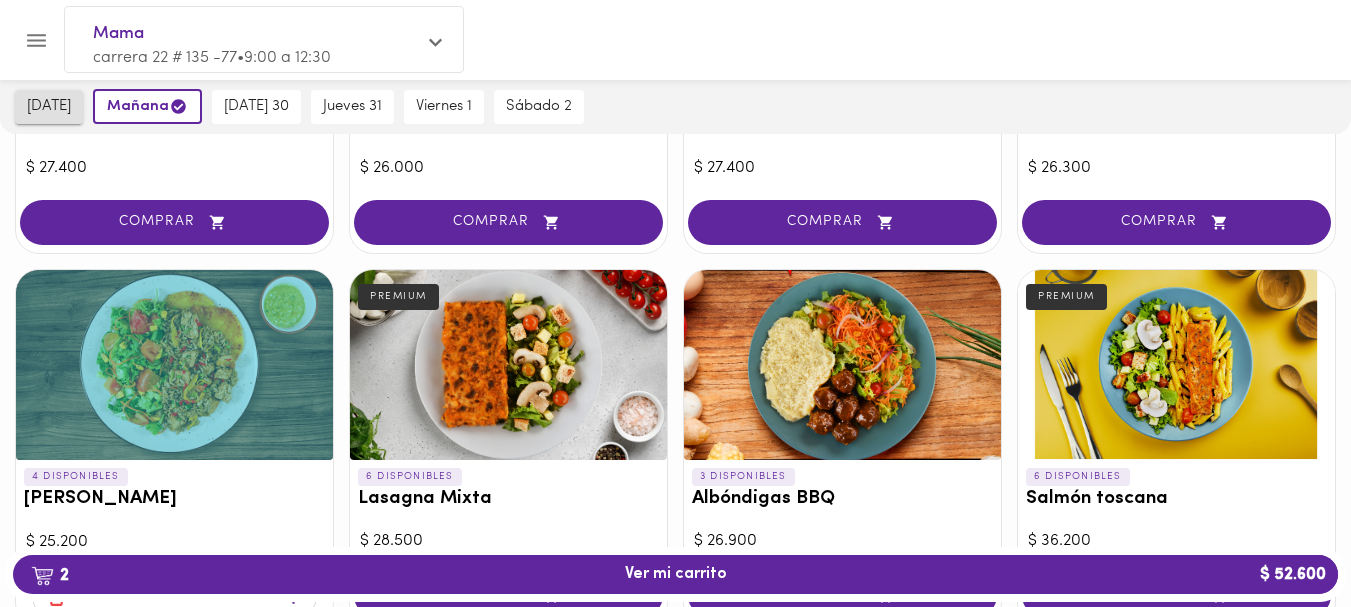 click on "[DATE]" at bounding box center [49, 107] 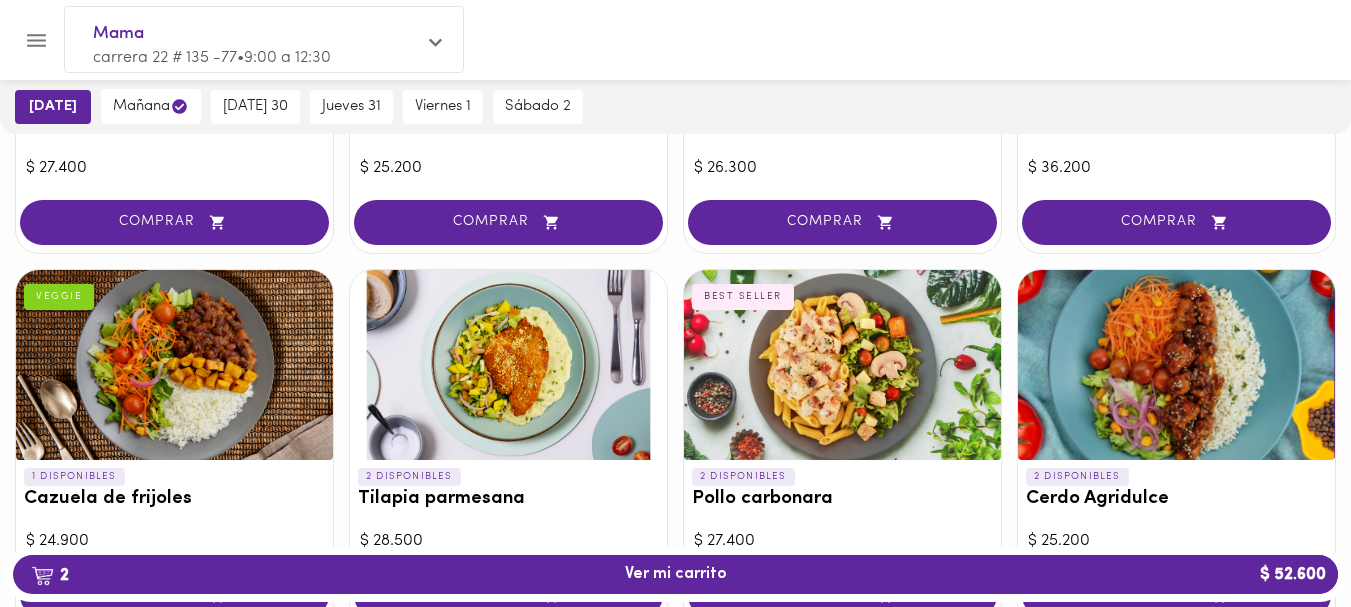 click on "[DATE]" at bounding box center [53, 107] 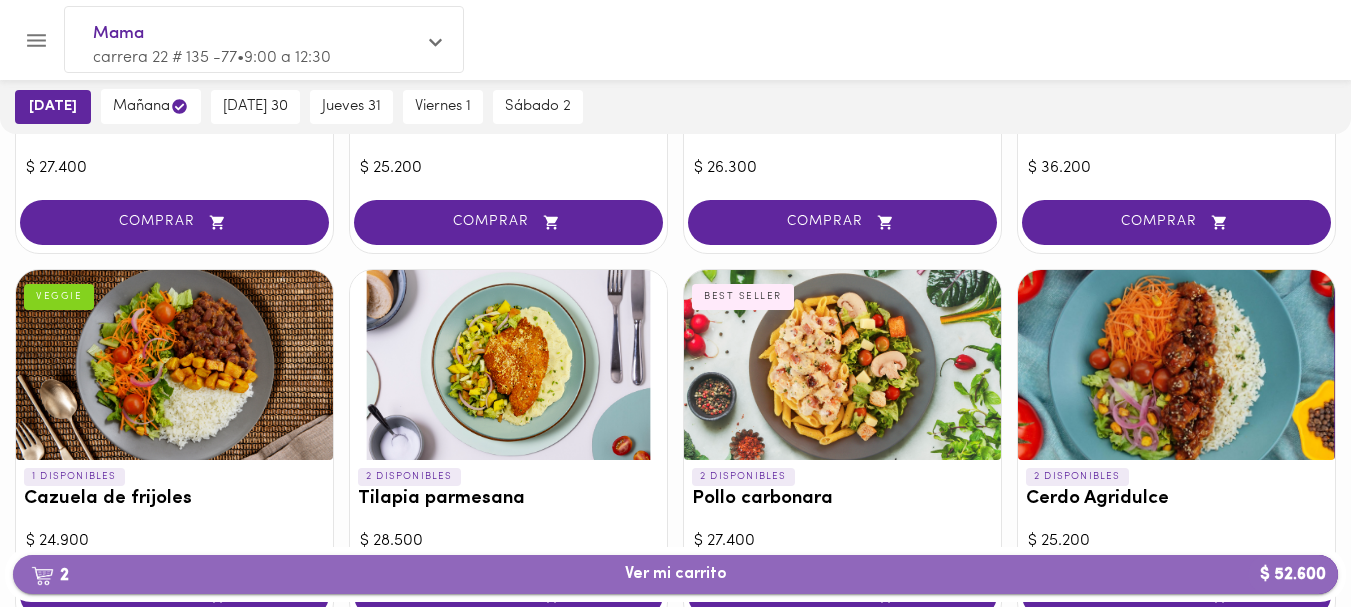 click on "2 Ver mi carrito $ 52.600" at bounding box center [676, 574] 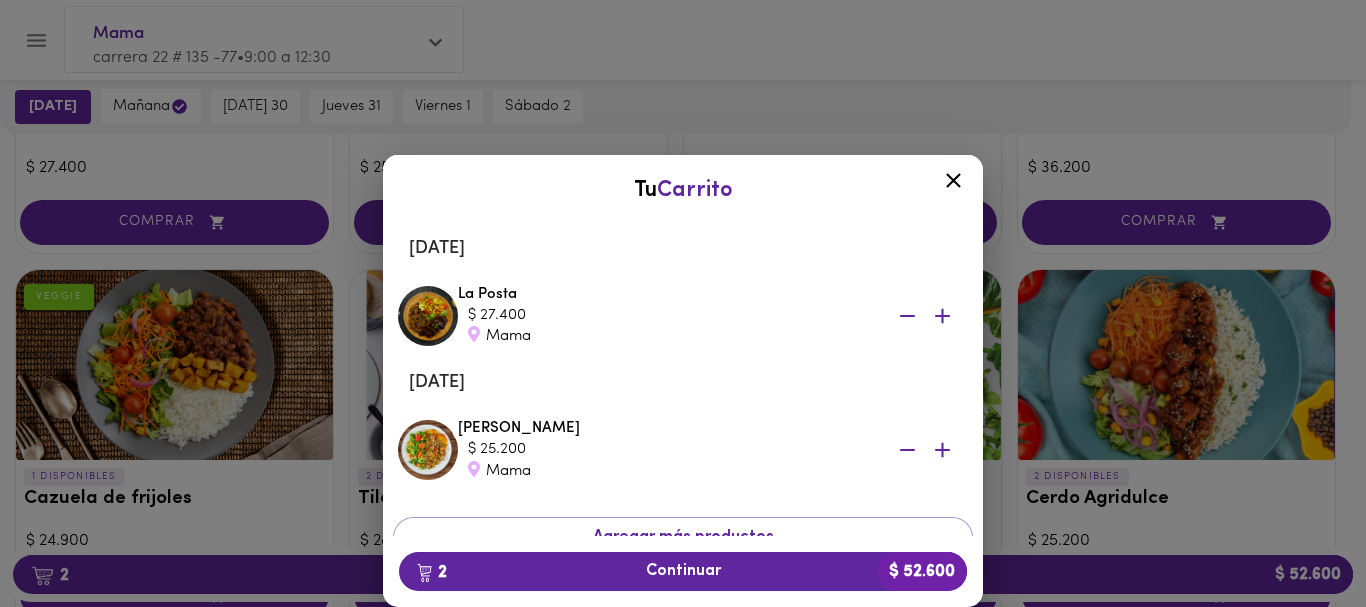 click on "Tu  Carrito [DATE] La Posta $ 27.400 Mama [DATE][PERSON_NAME] $ 25.200 Mama Agregar más productos   Vaciar el carrito 2 Continuar $ 52.600" at bounding box center [683, 349] 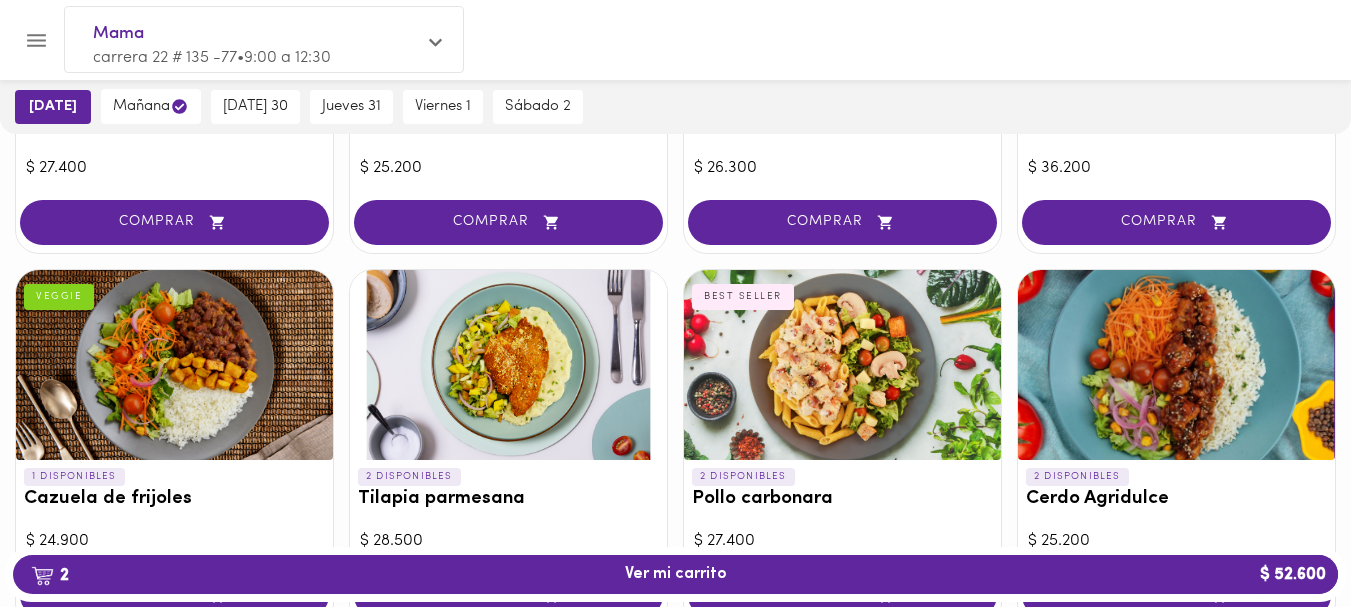 click on "[DATE] 30" at bounding box center [255, 107] 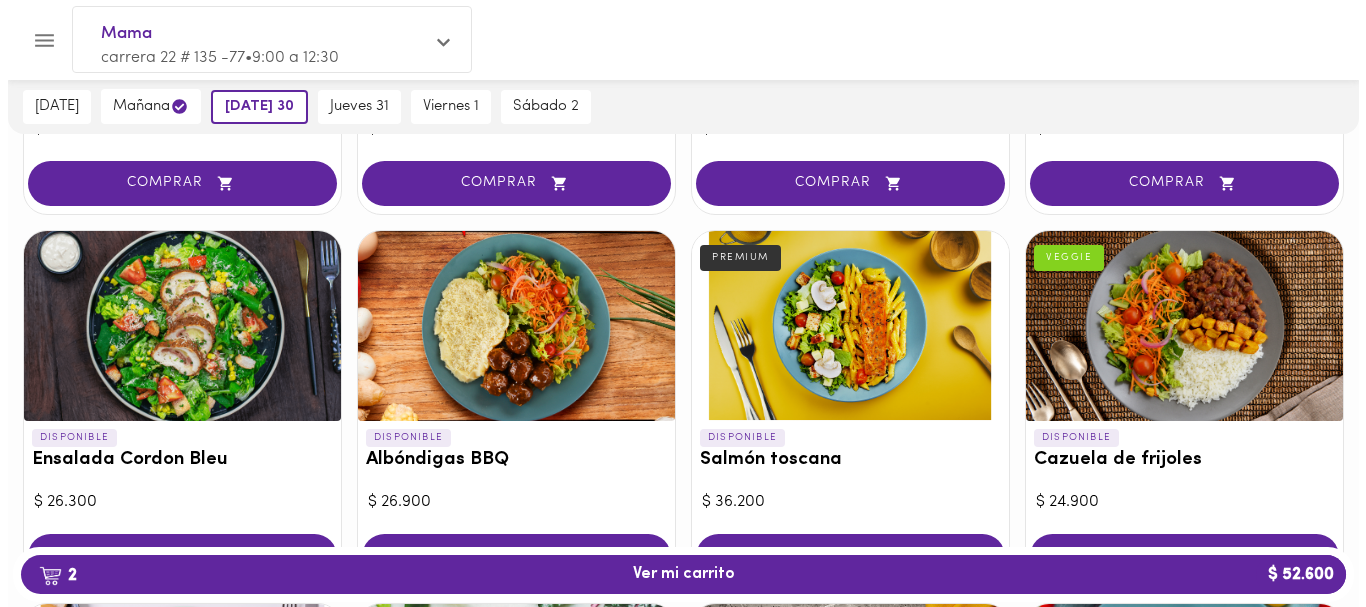 scroll, scrollTop: 1542, scrollLeft: 0, axis: vertical 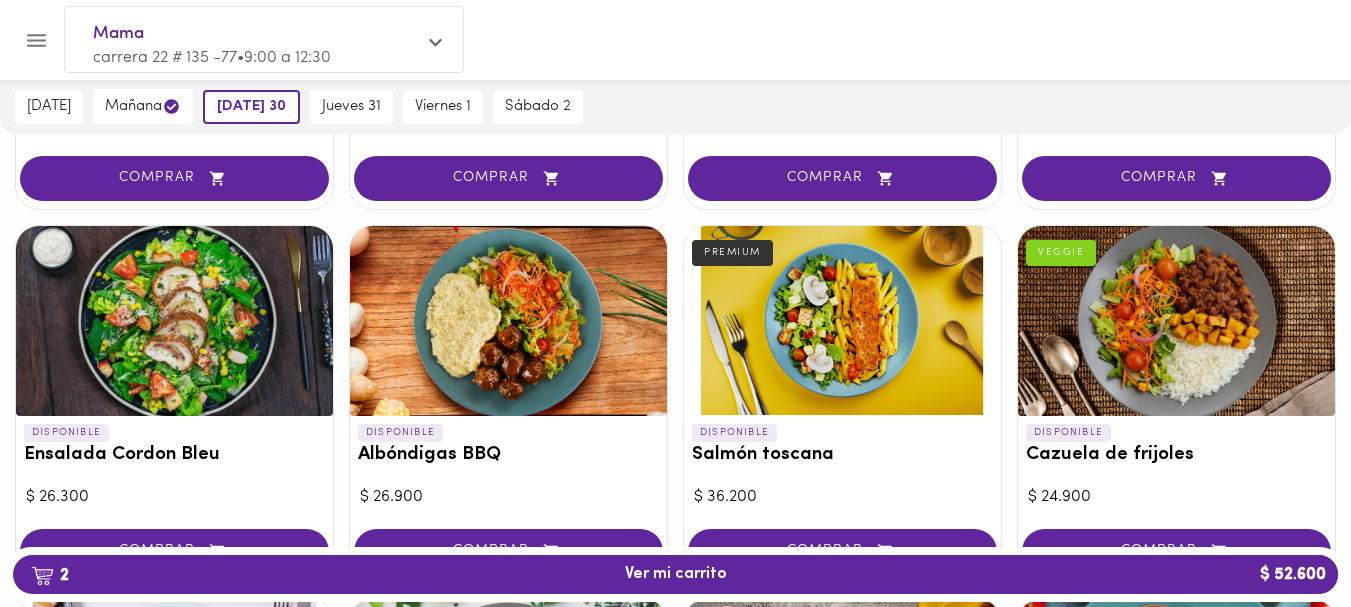 click at bounding box center (842, 321) 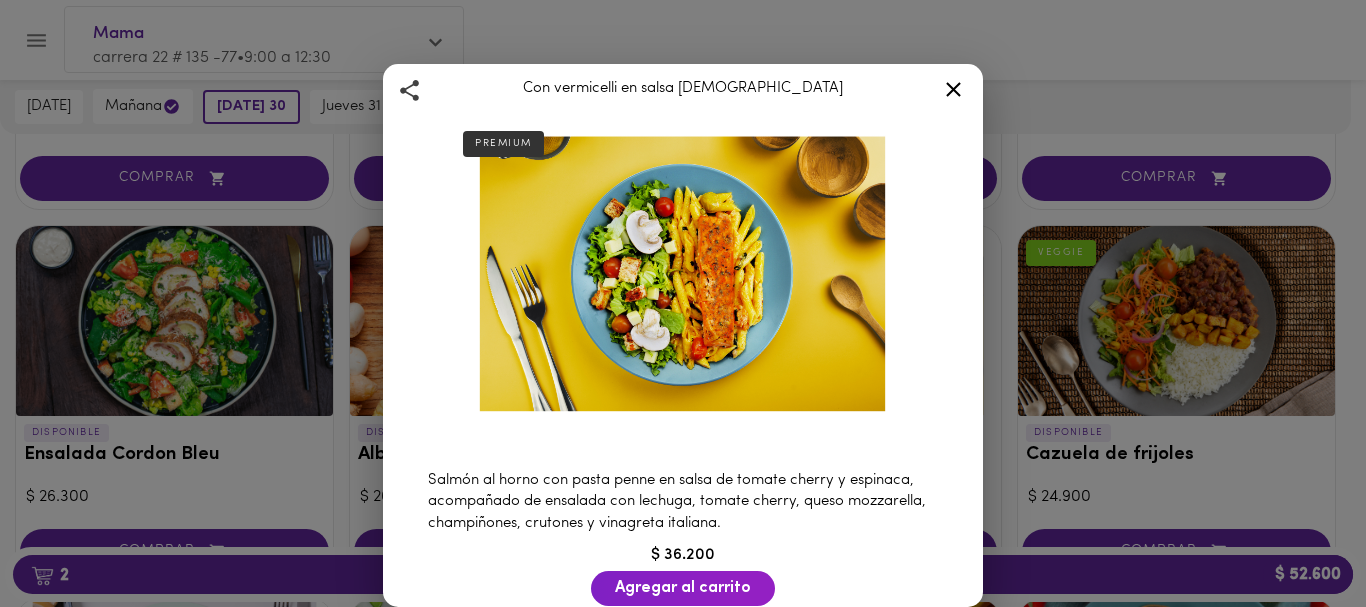 scroll, scrollTop: 67, scrollLeft: 0, axis: vertical 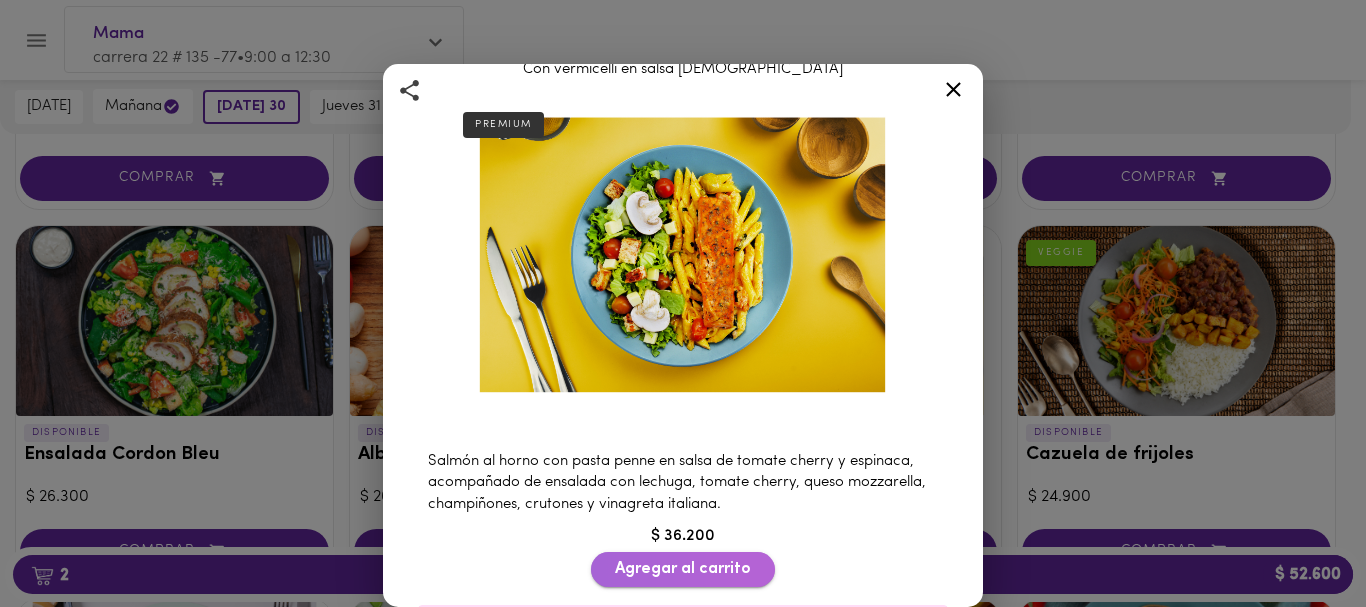 click on "Agregar al carrito" at bounding box center [683, 569] 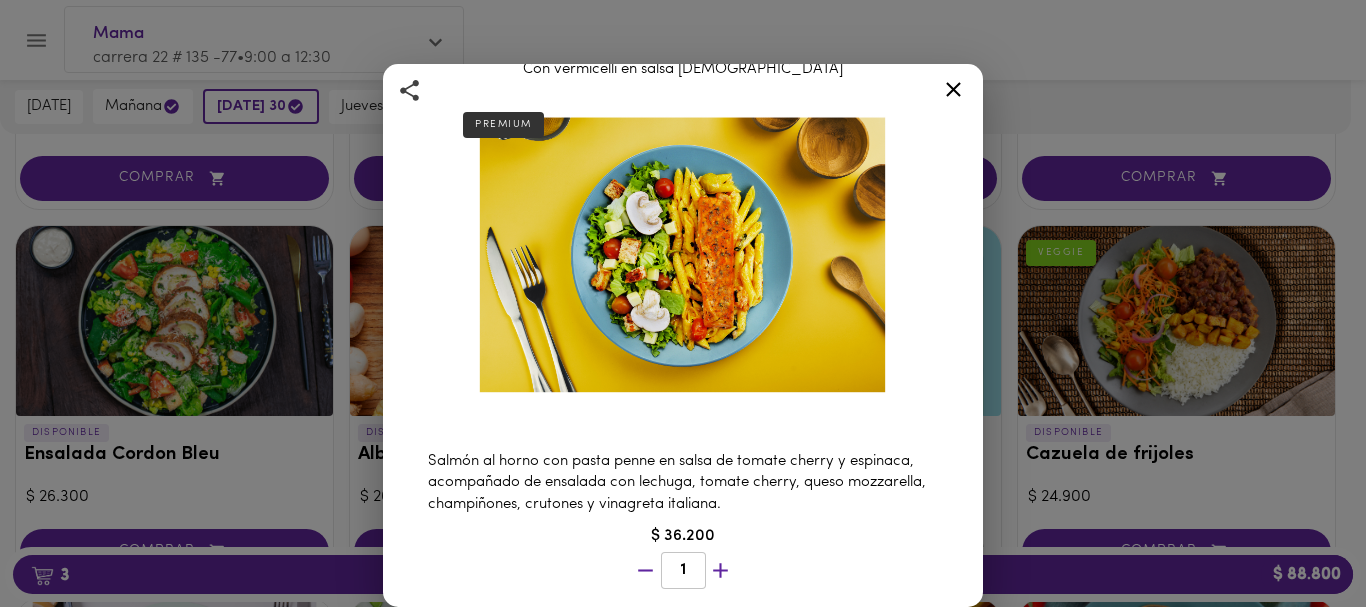 click 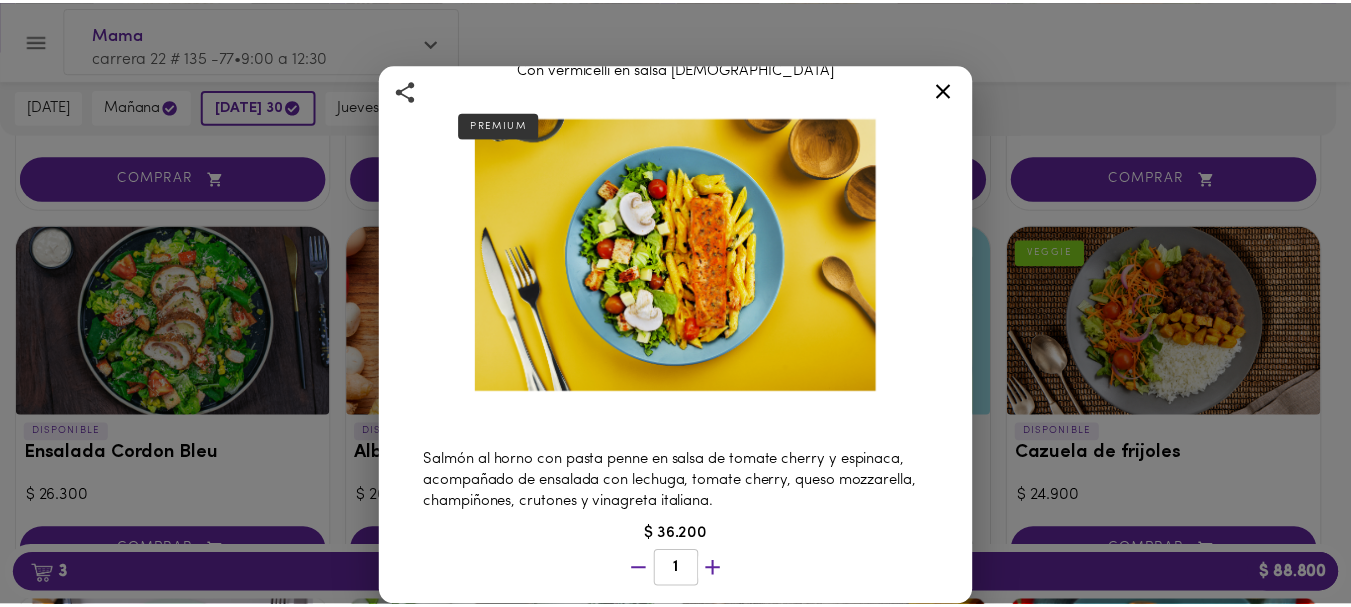 scroll, scrollTop: 0, scrollLeft: 0, axis: both 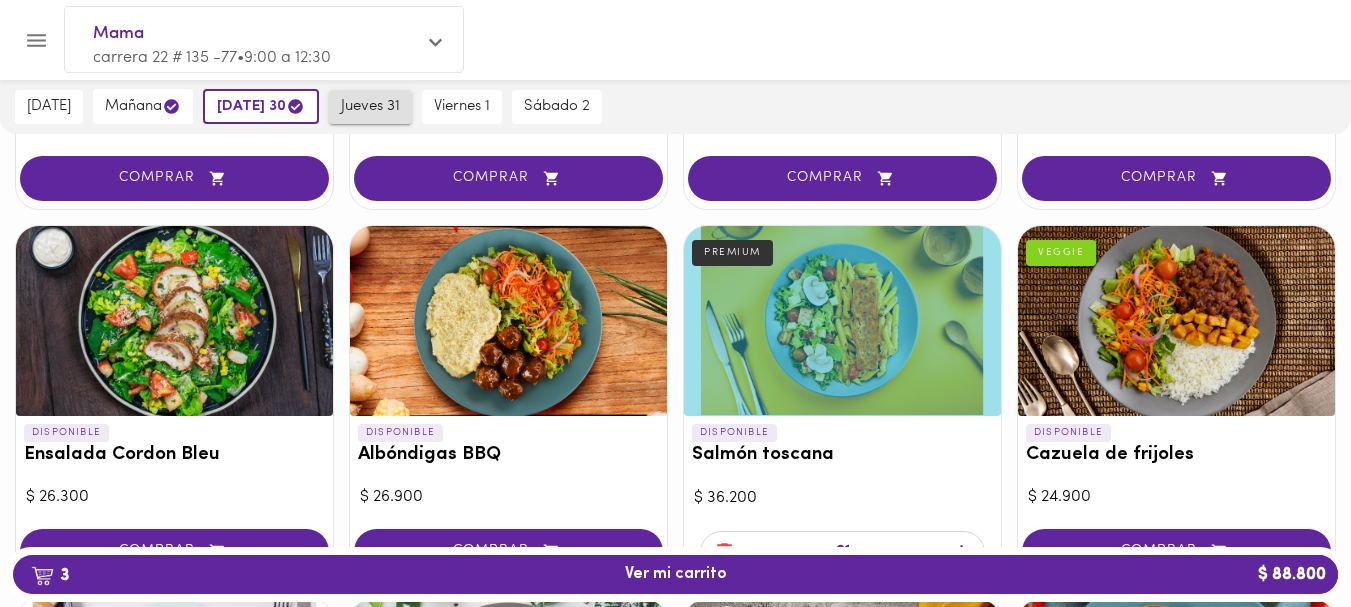 click on "jueves 31" at bounding box center [370, 107] 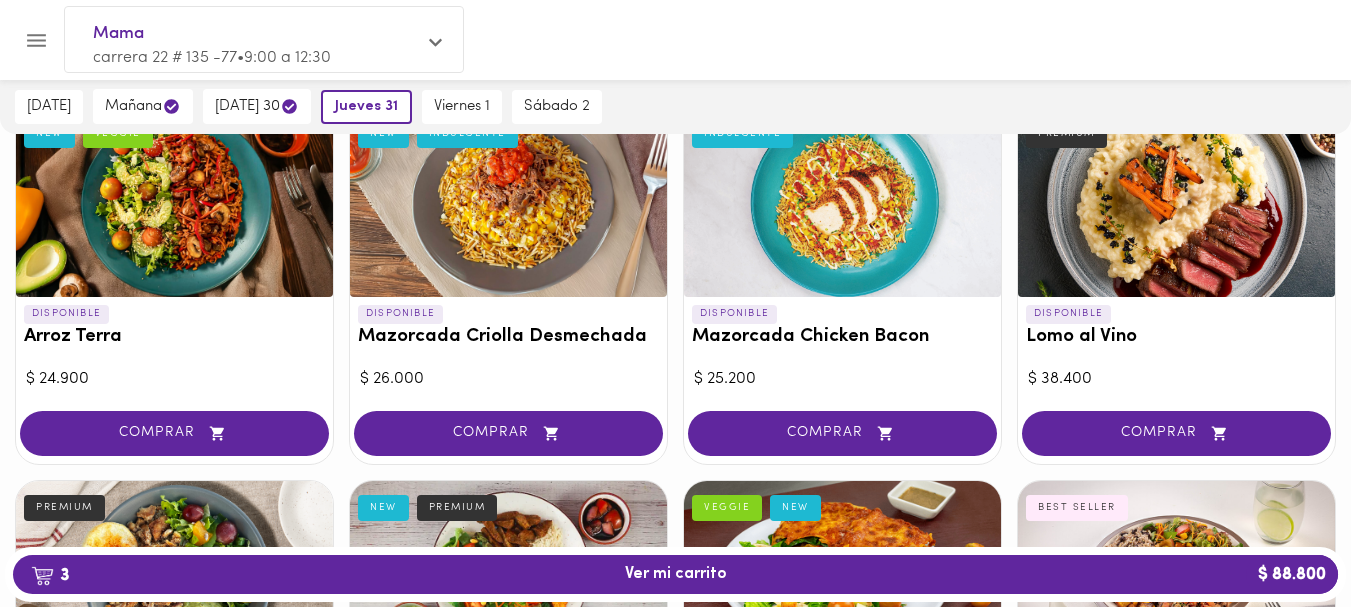 scroll, scrollTop: 188, scrollLeft: 0, axis: vertical 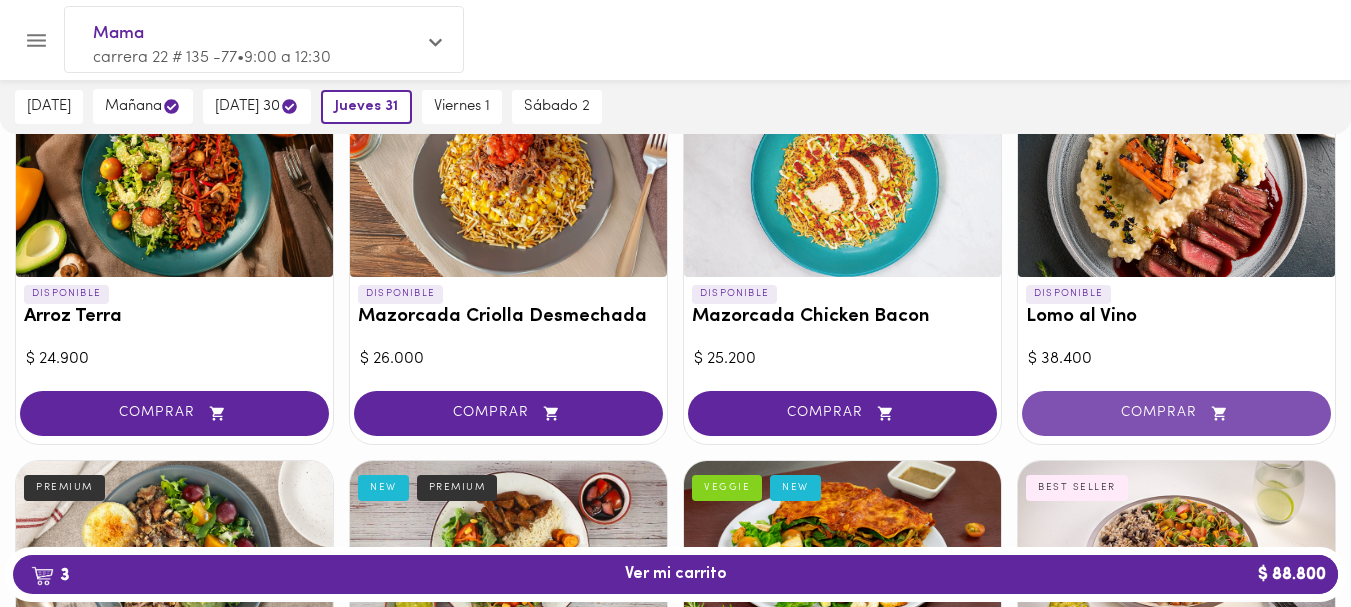 click on "COMPRAR" at bounding box center (1176, 413) 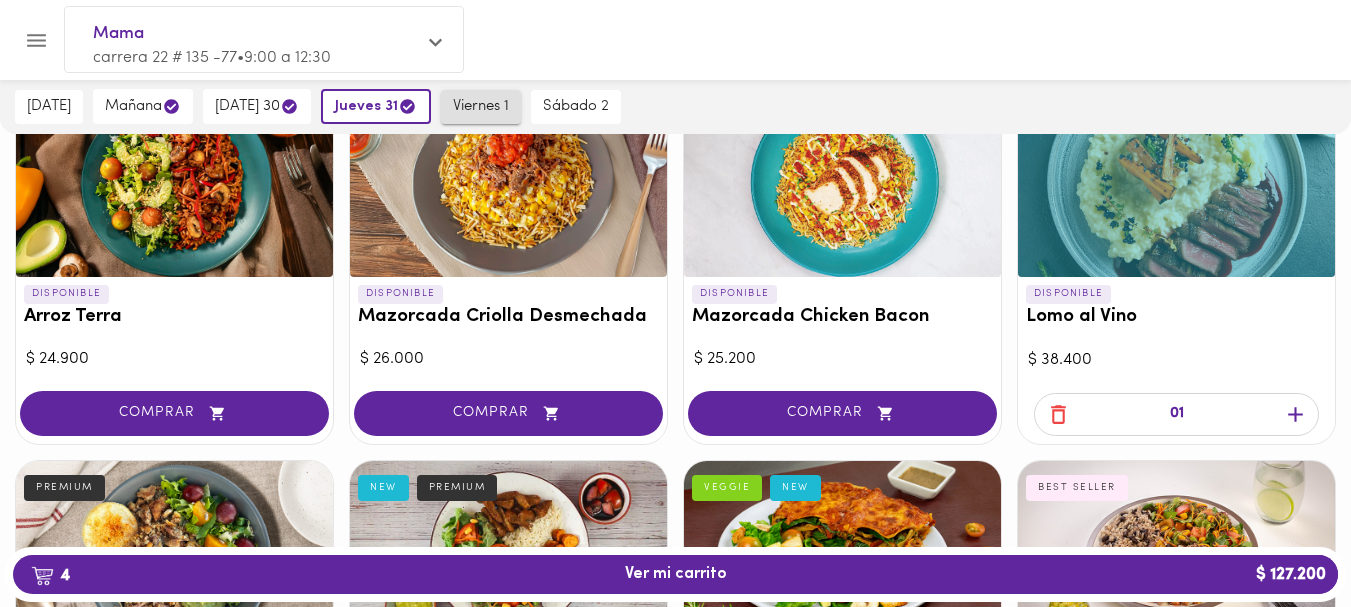 click on "viernes 1" at bounding box center [481, 107] 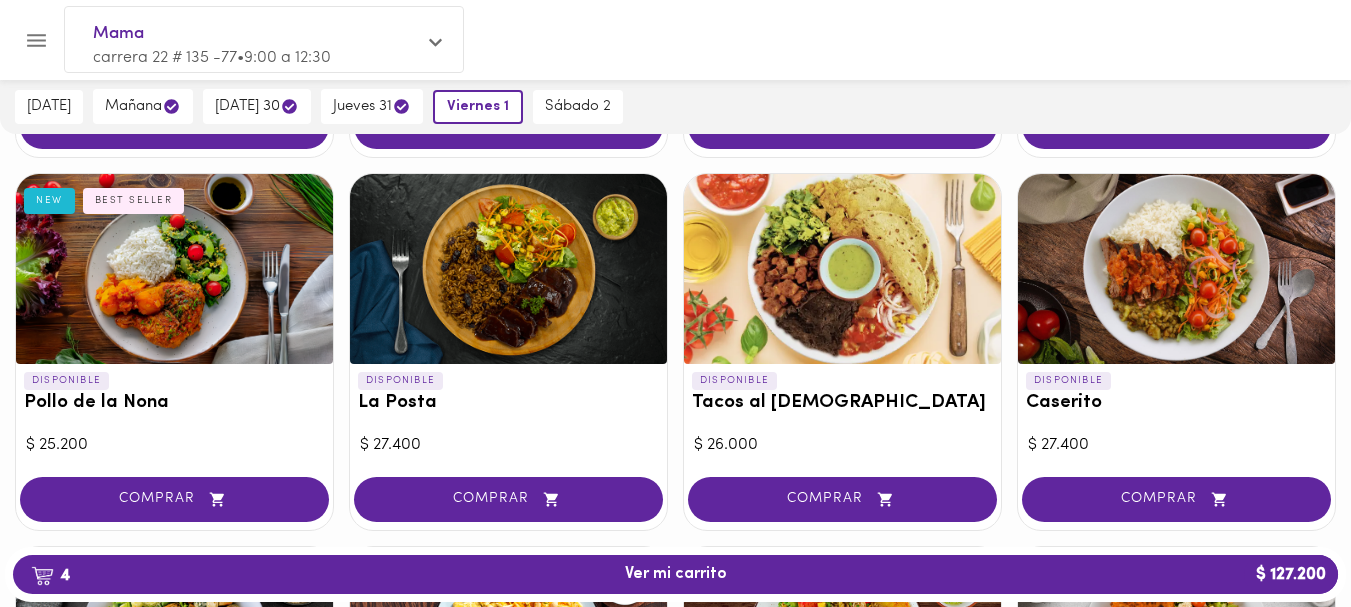 scroll, scrollTop: 867, scrollLeft: 0, axis: vertical 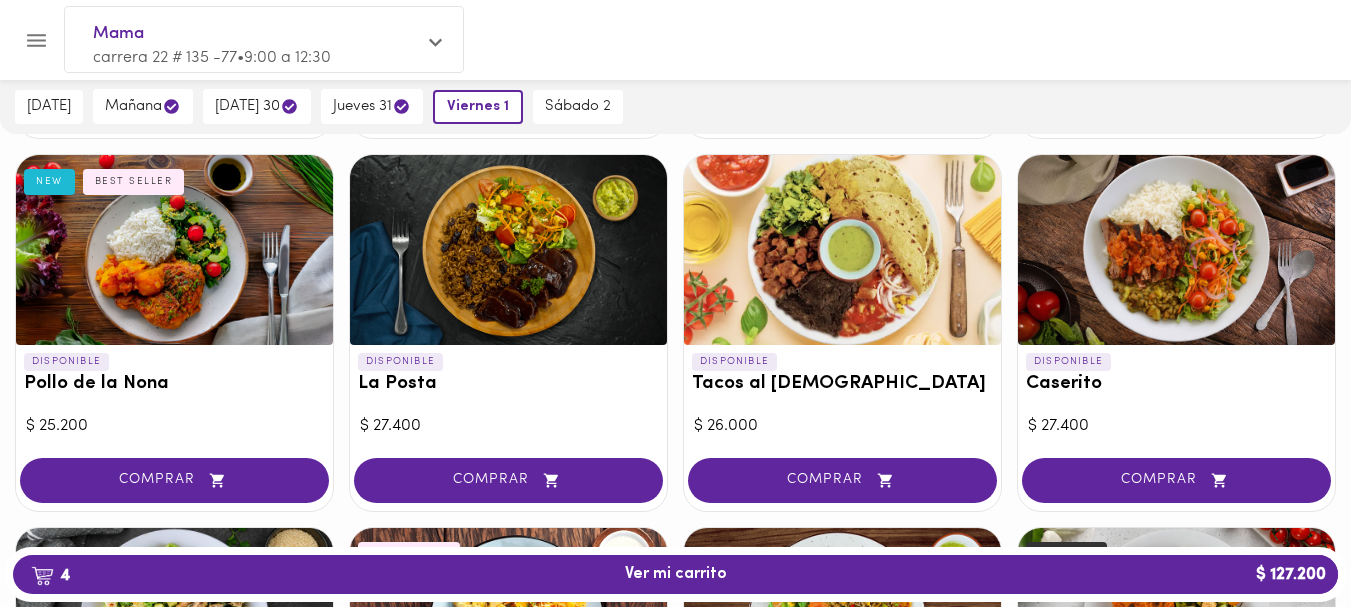 click at bounding box center [508, 250] 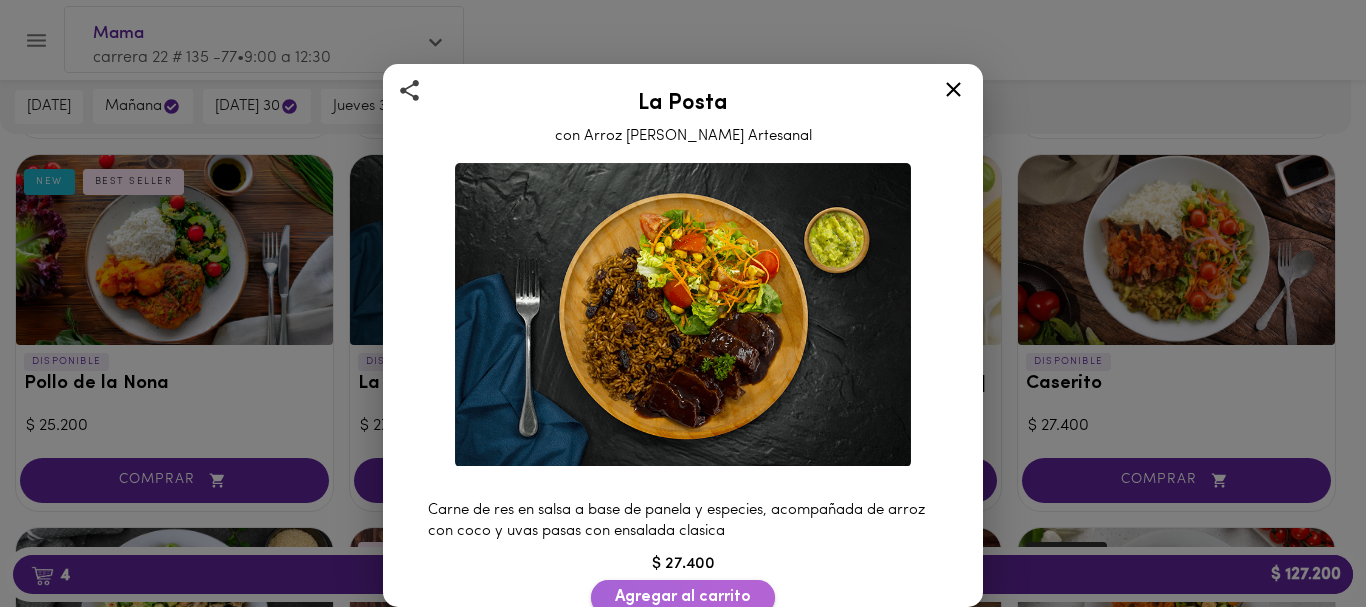 click on "Agregar al carrito" at bounding box center (683, 597) 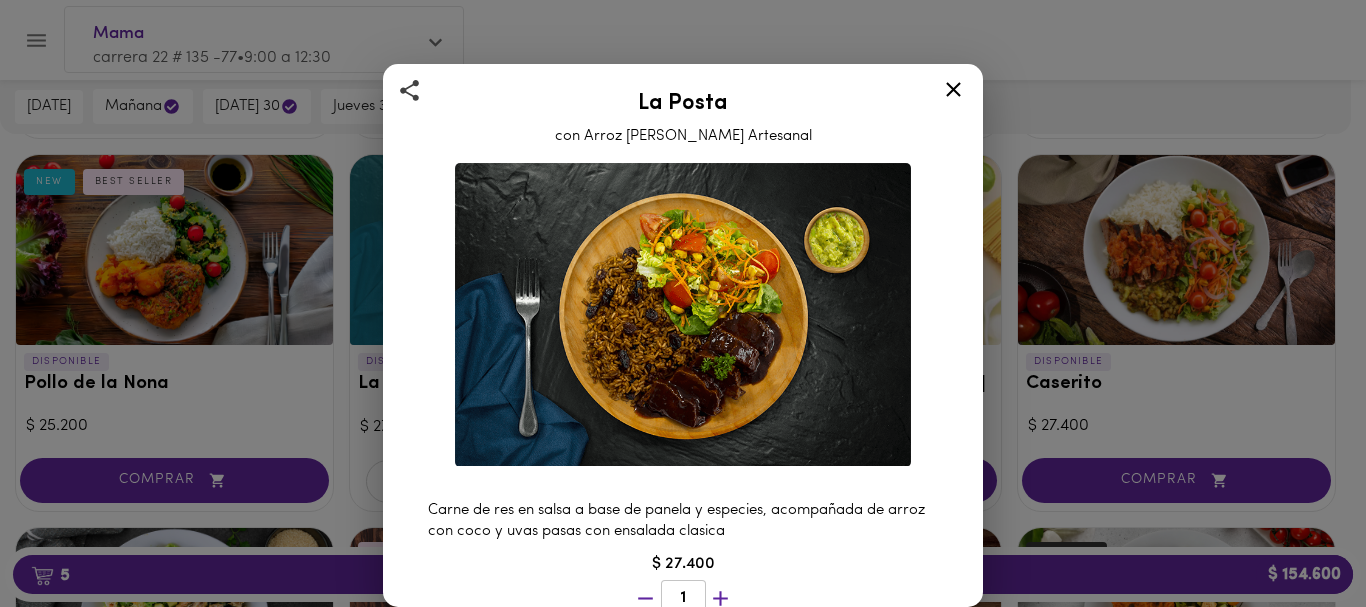 click 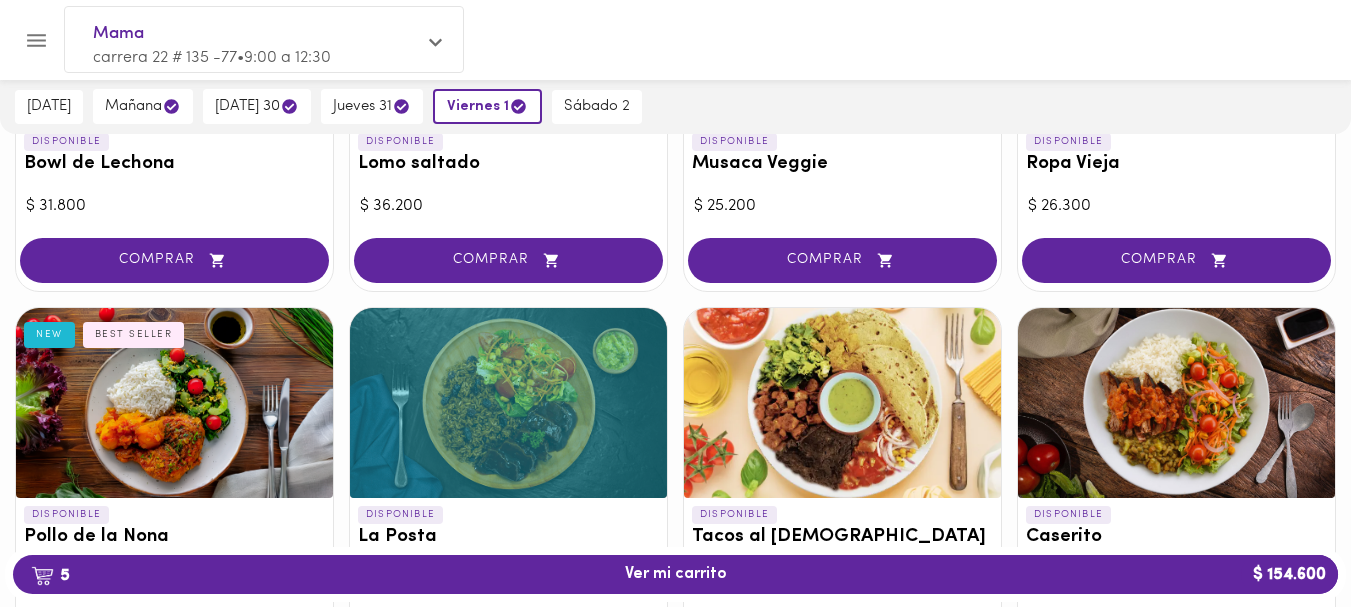scroll, scrollTop: 540, scrollLeft: 0, axis: vertical 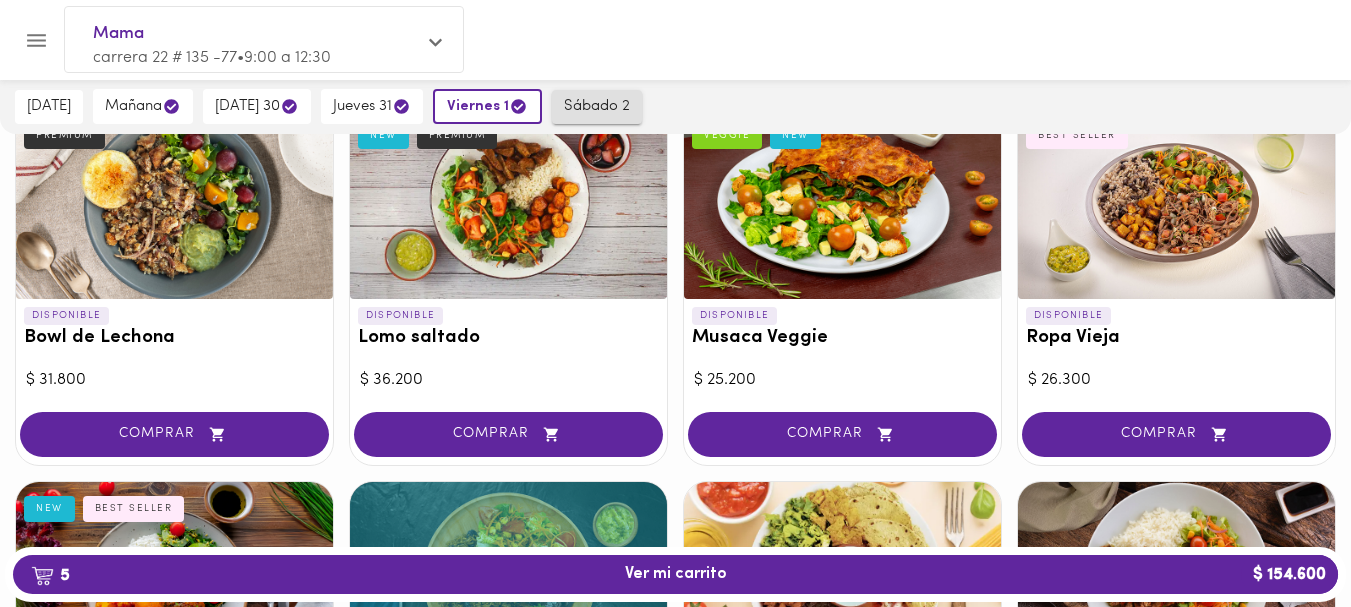 click on "sábado 2" at bounding box center (597, 107) 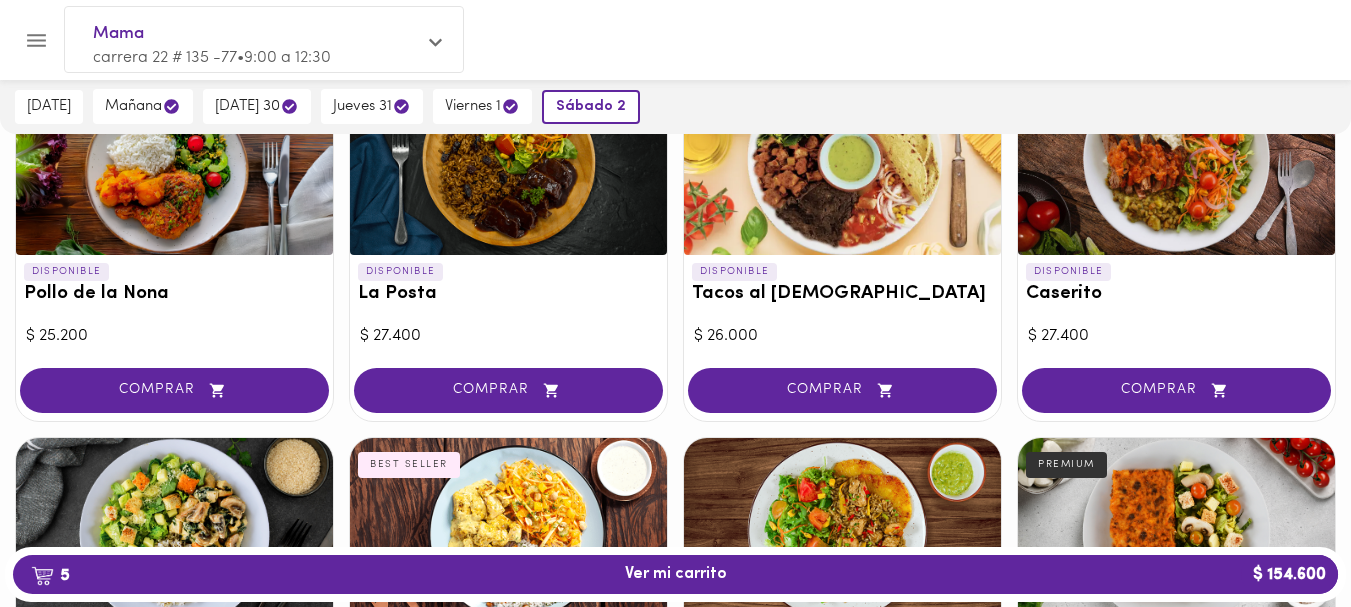 scroll, scrollTop: 1125, scrollLeft: 0, axis: vertical 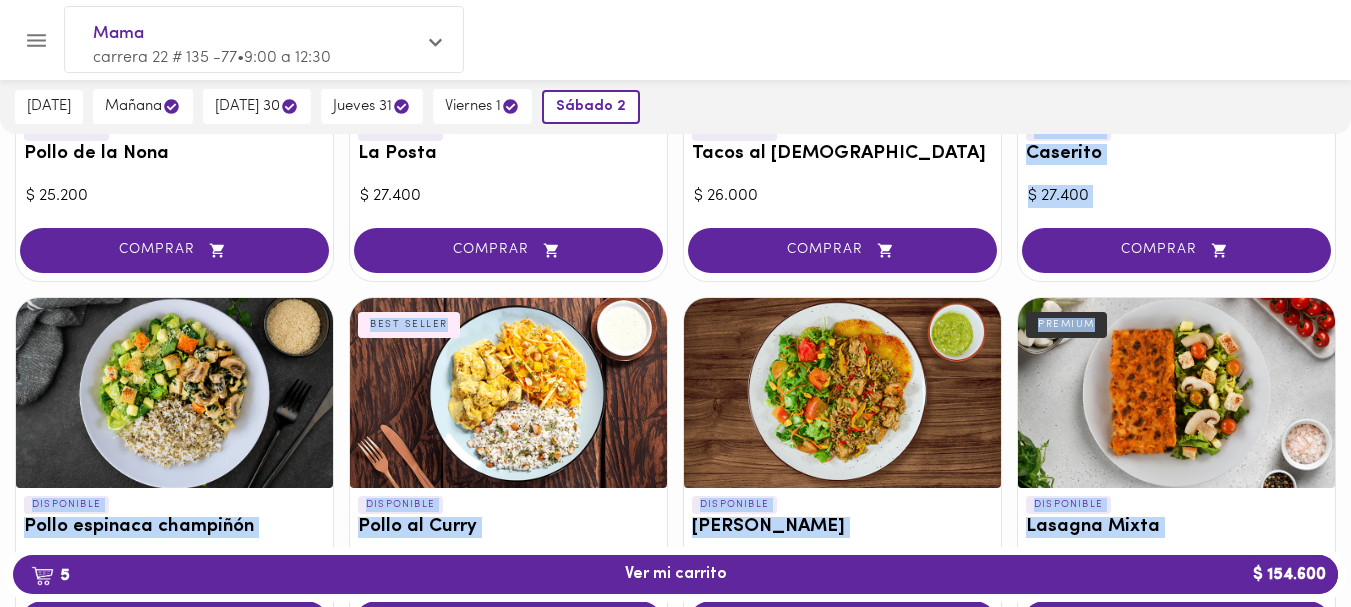 drag, startPoint x: 1338, startPoint y: 534, endPoint x: 823, endPoint y: 348, distance: 547.55914 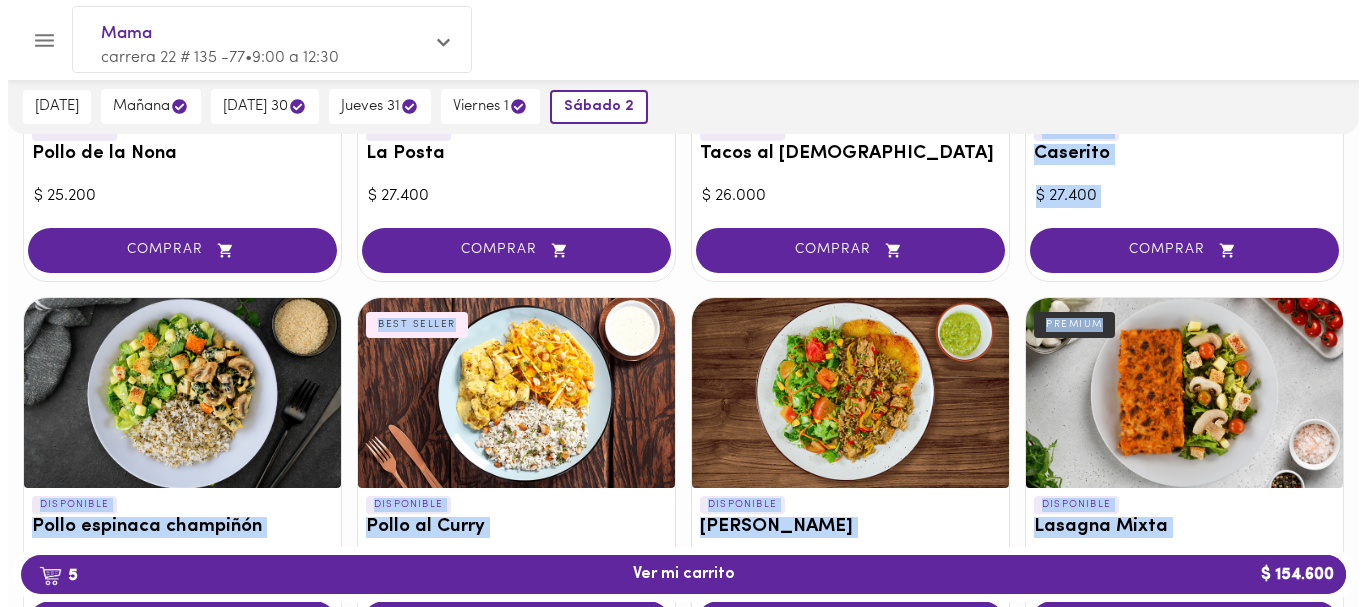 scroll, scrollTop: 897, scrollLeft: 0, axis: vertical 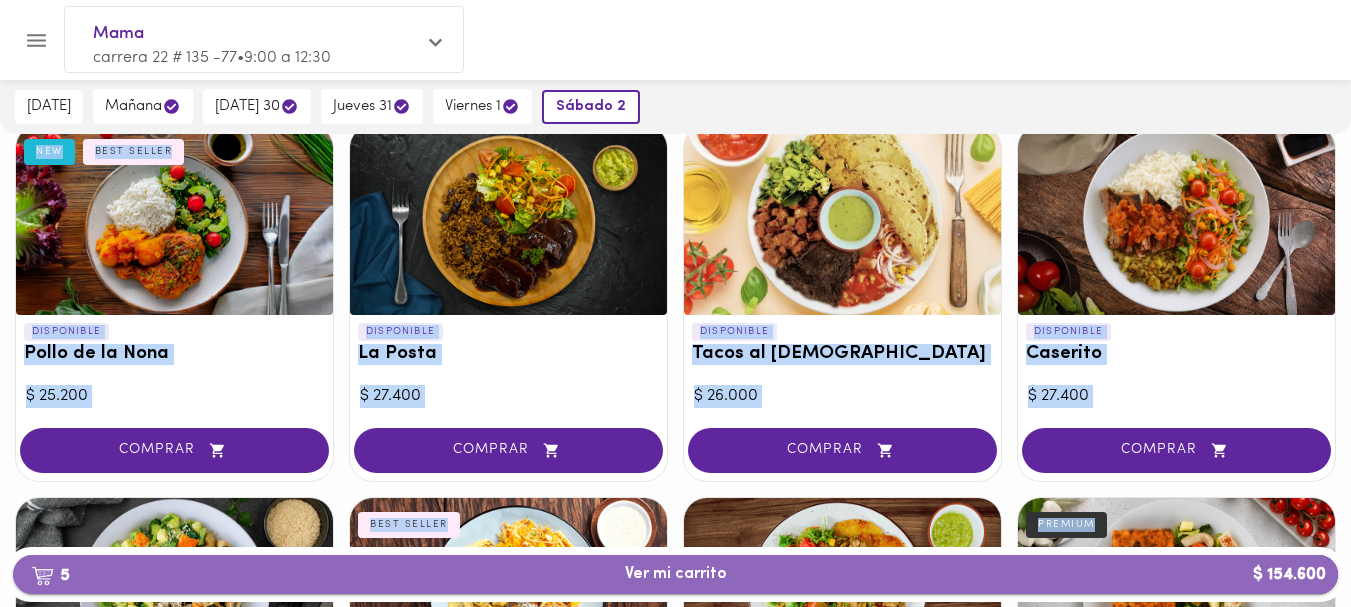 click on "5 Ver mi carrito $ 154.600" at bounding box center [676, 574] 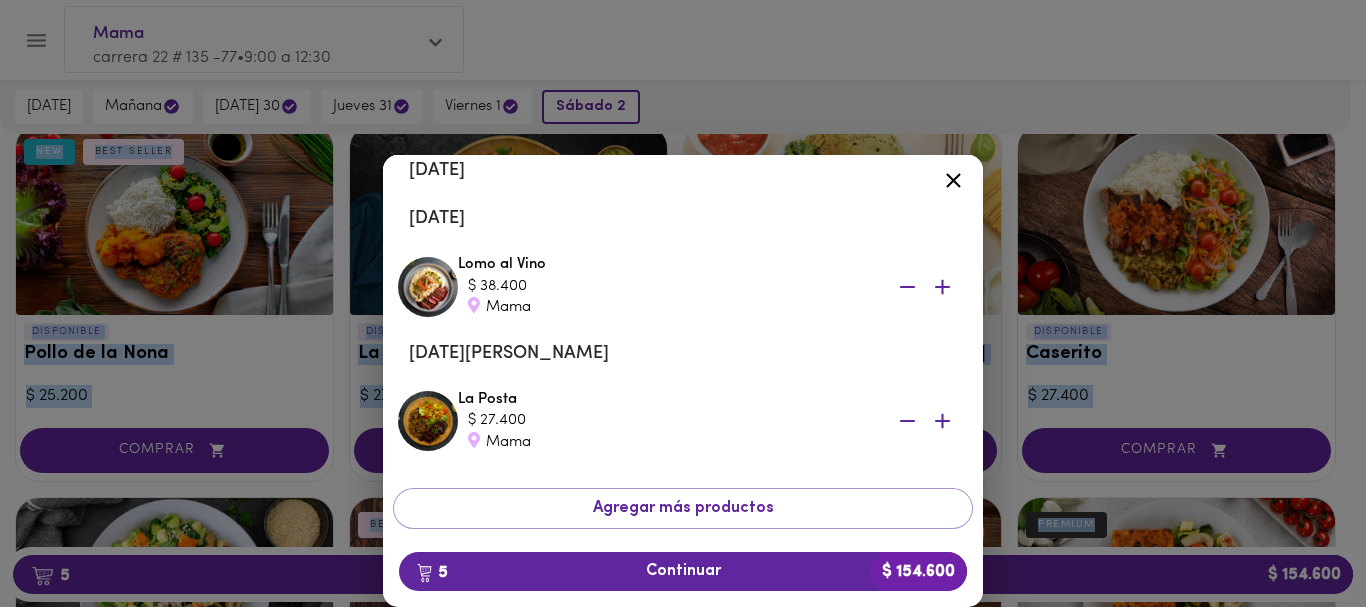 scroll, scrollTop: 442, scrollLeft: 0, axis: vertical 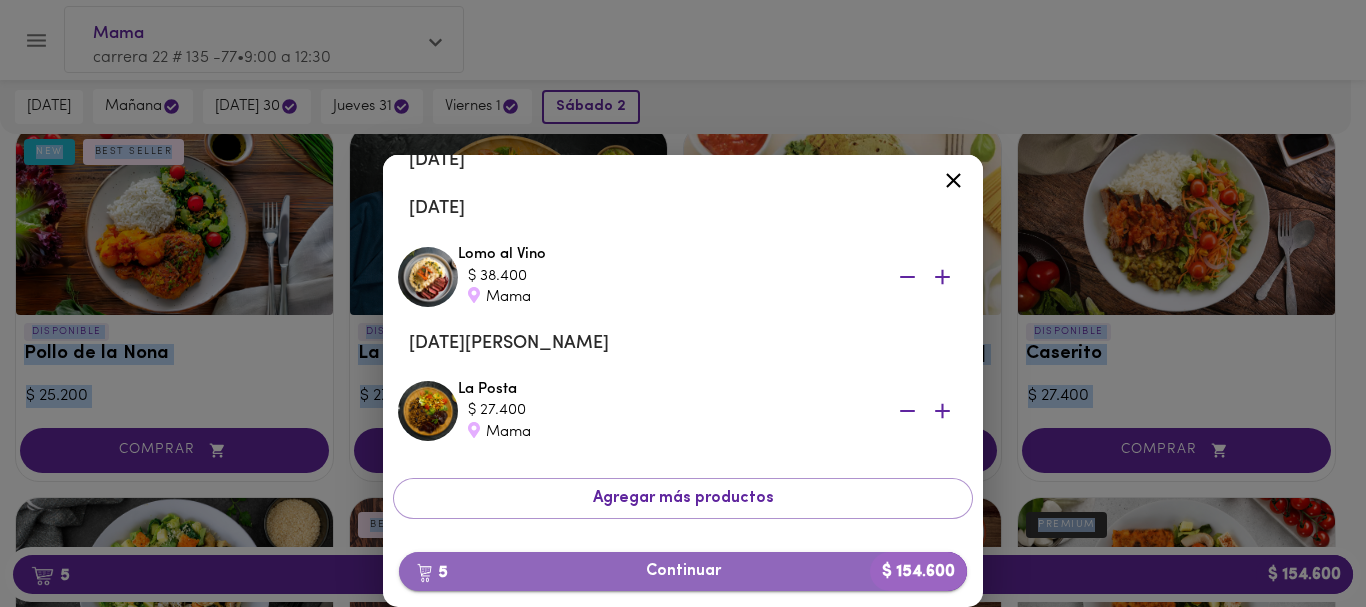 click on "5 Continuar $ 154.600" at bounding box center [683, 571] 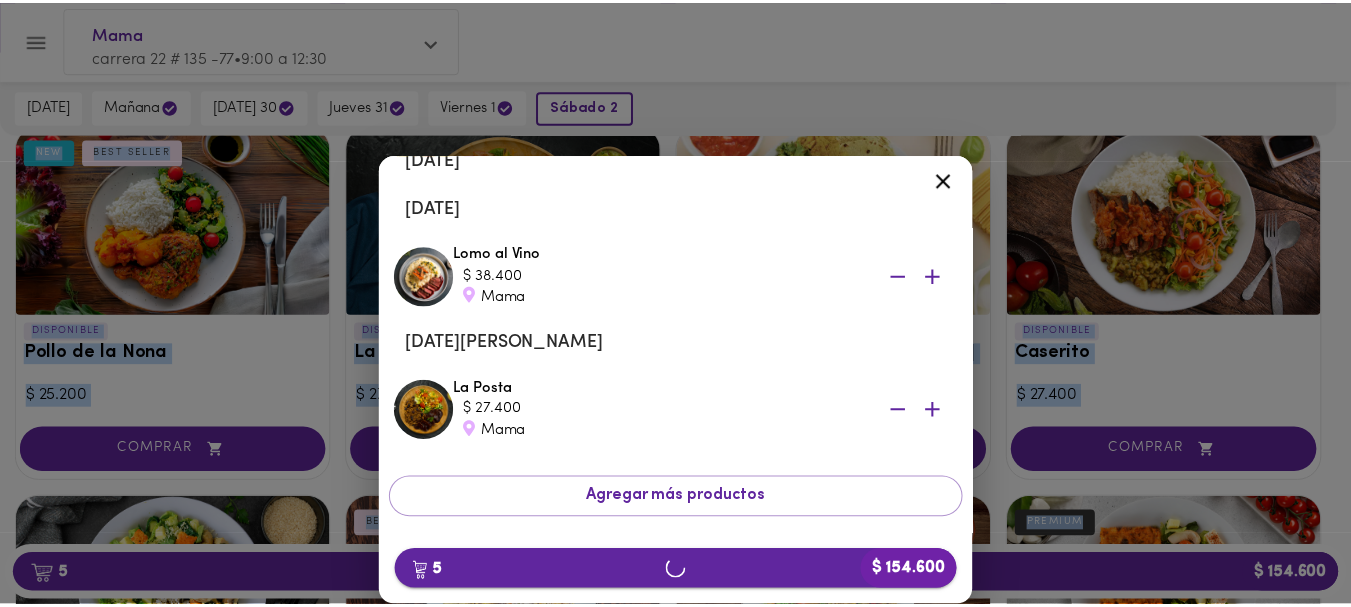 scroll, scrollTop: 0, scrollLeft: 0, axis: both 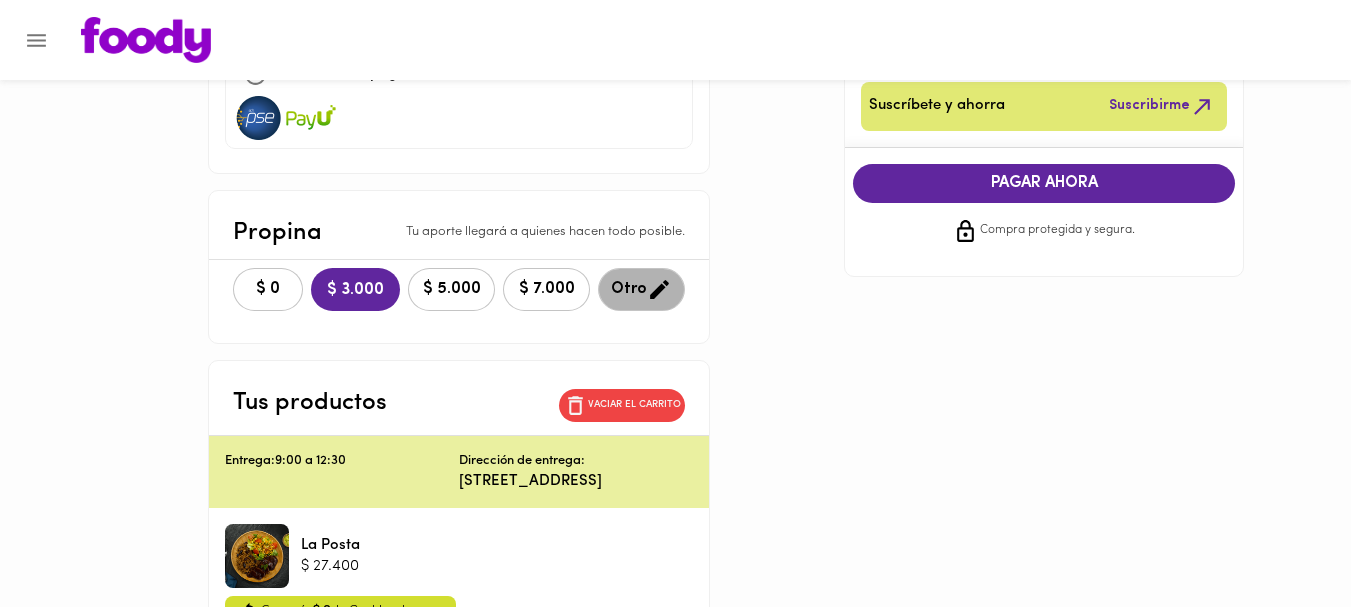 click on "Otro" at bounding box center [641, 289] 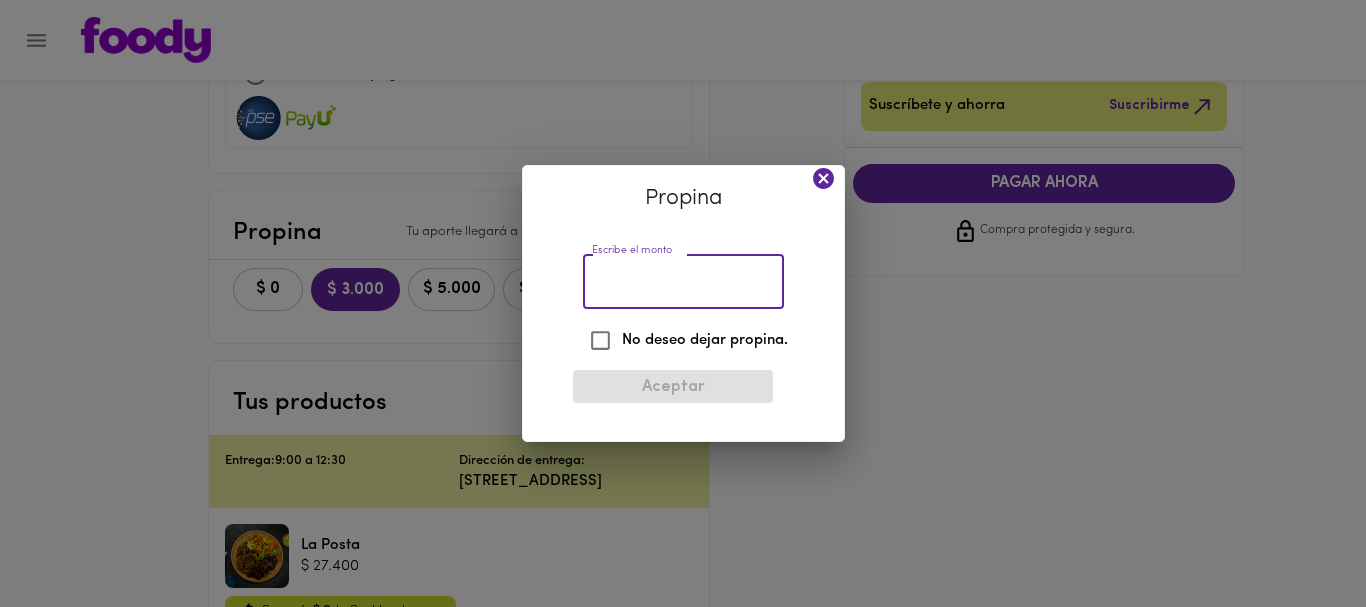 click on "Escribe el monto" at bounding box center (683, 281) 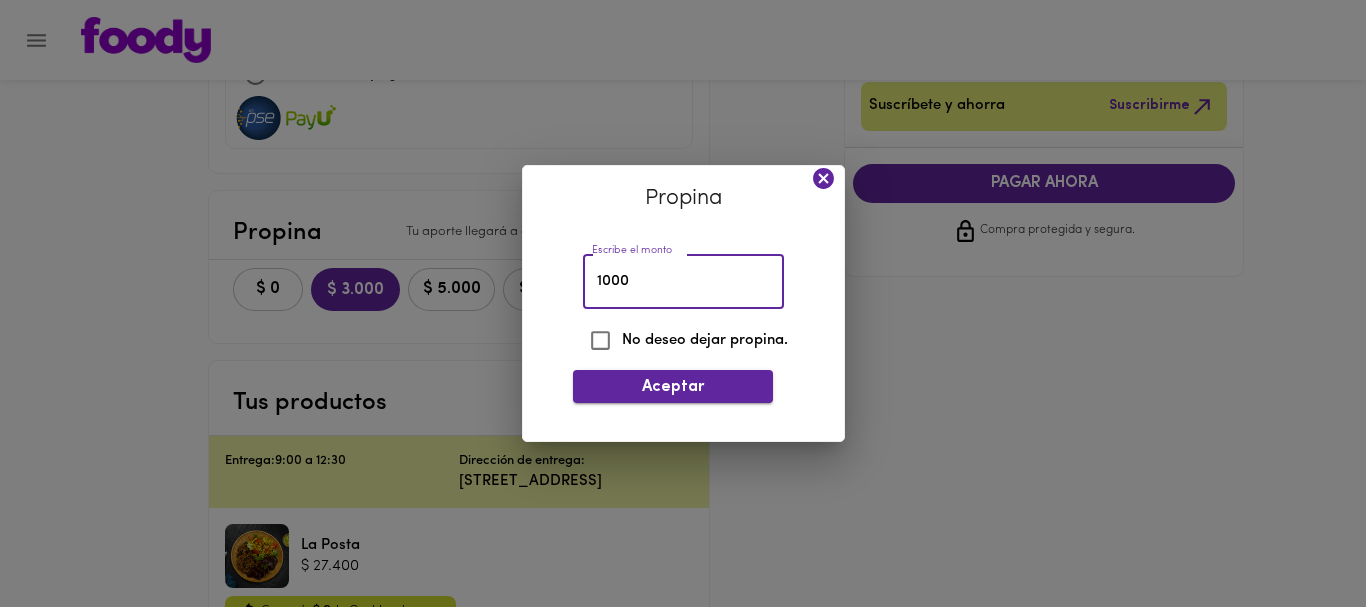 type on "1000" 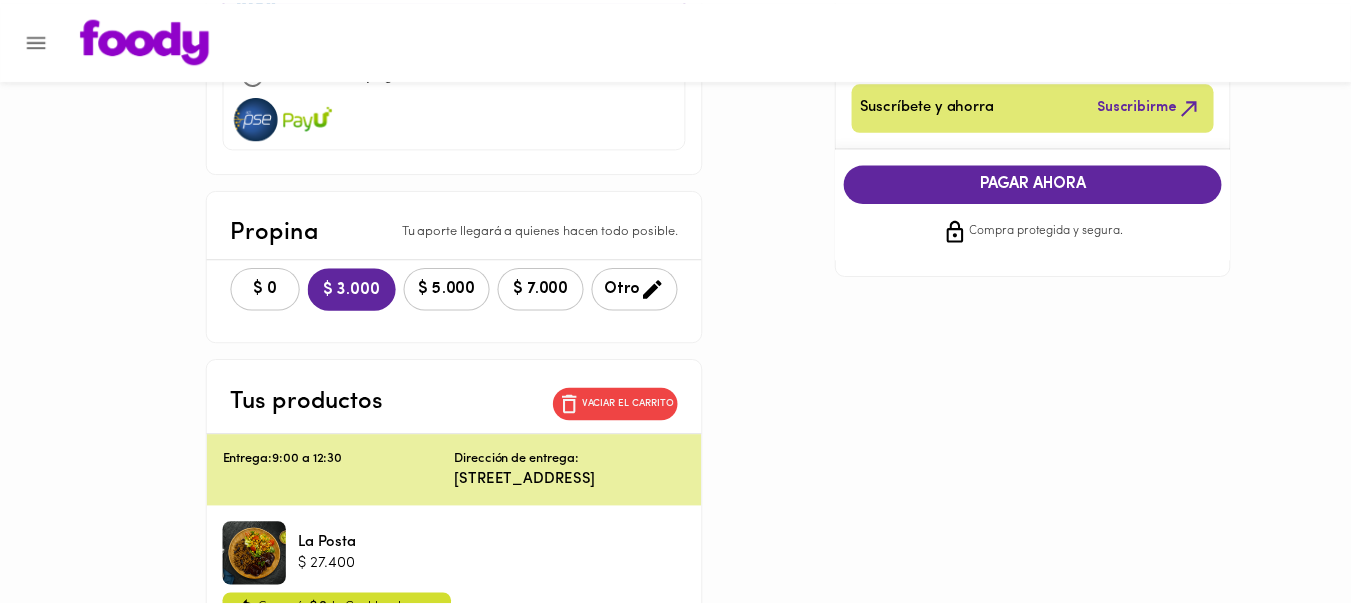 scroll, scrollTop: 341, scrollLeft: 0, axis: vertical 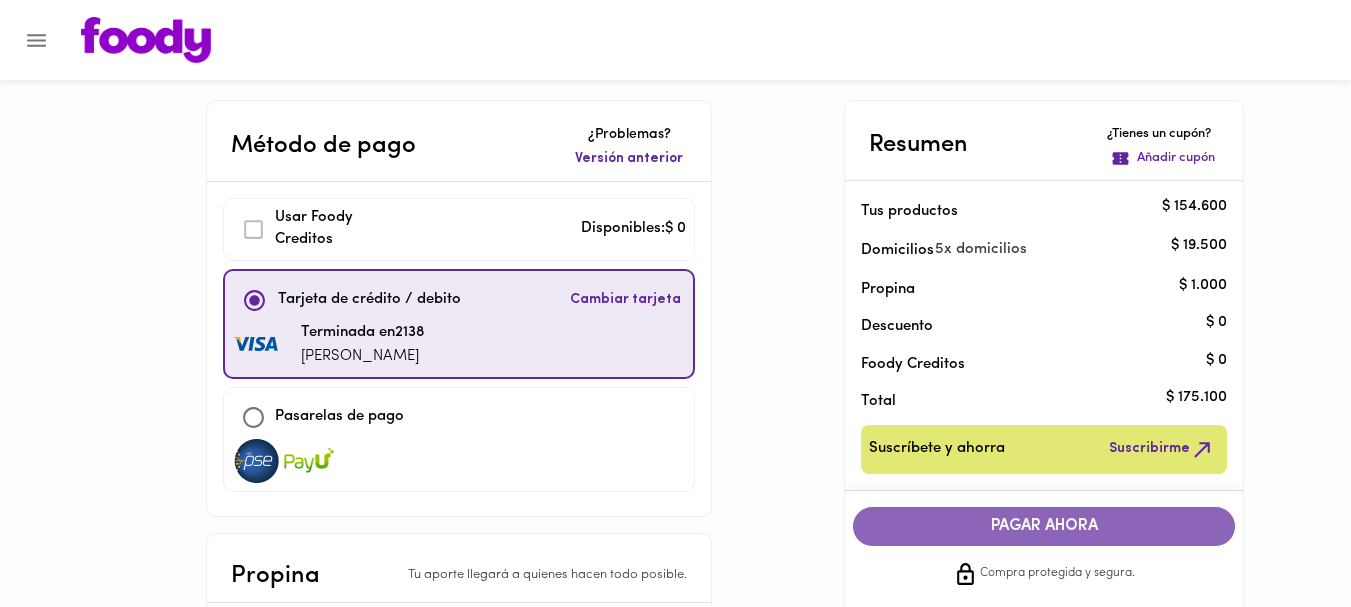 click on "PAGAR AHORA" at bounding box center [1044, 526] 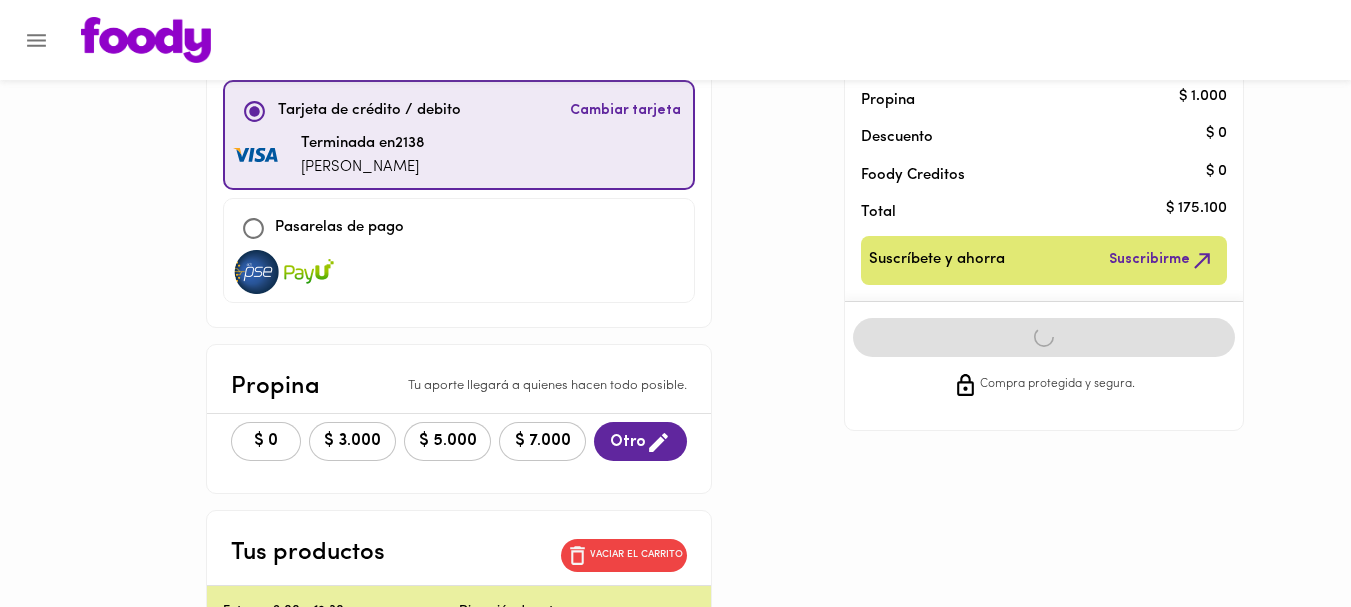 scroll, scrollTop: 266, scrollLeft: 0, axis: vertical 